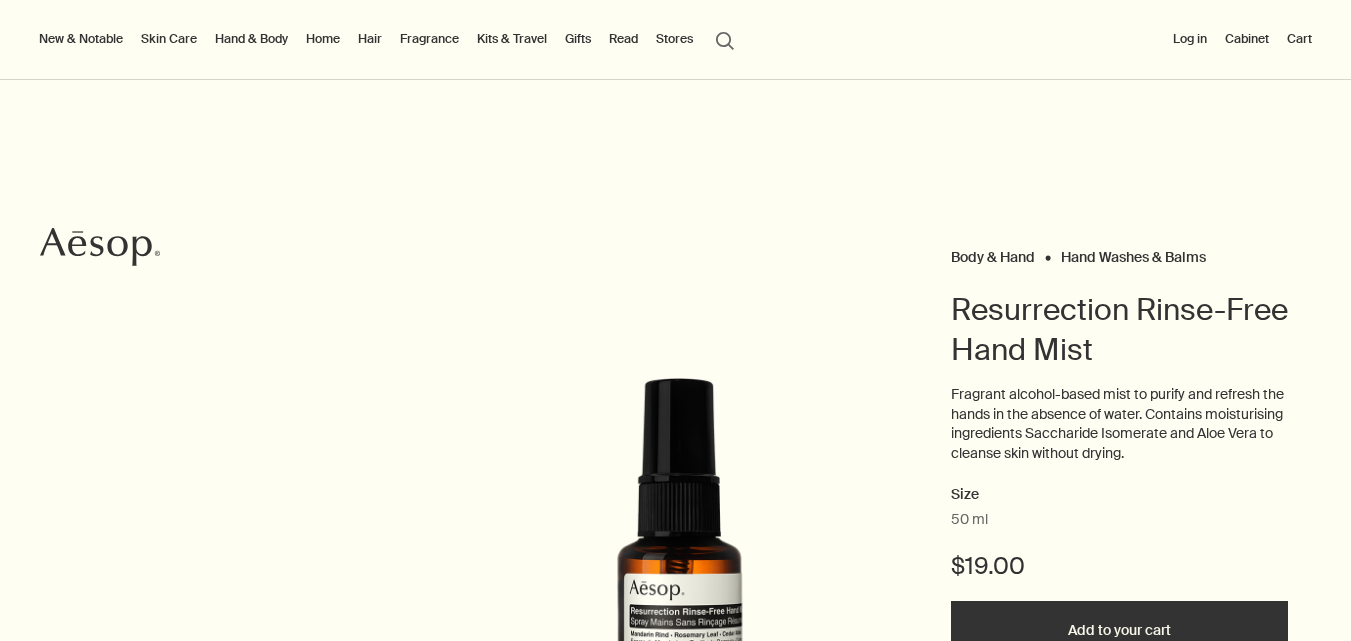 scroll, scrollTop: 100, scrollLeft: 0, axis: vertical 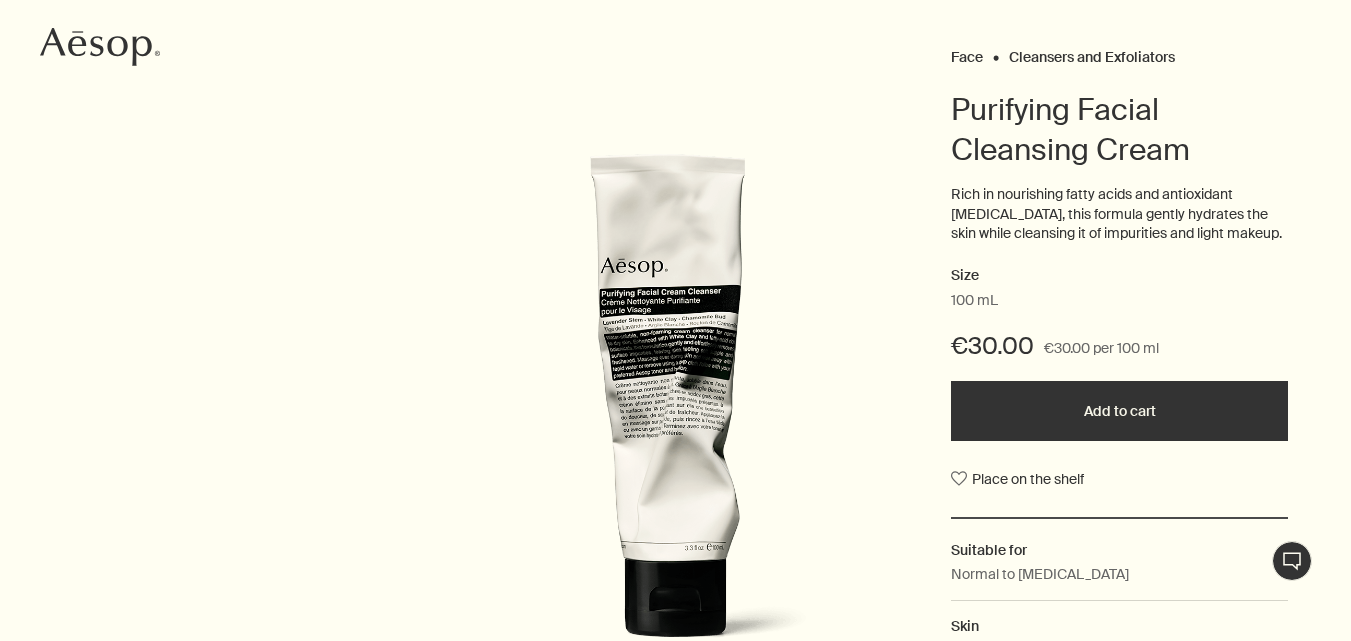 click on "Purifying Facial Cleansing Cream" at bounding box center (1070, 129) 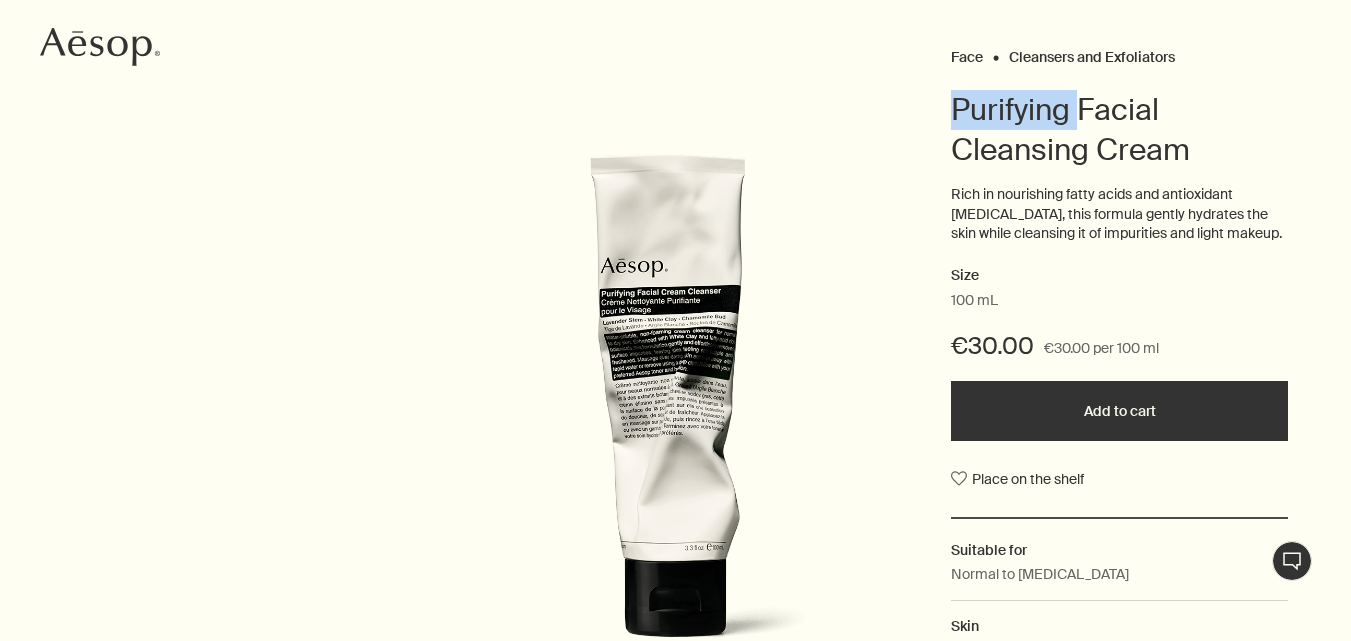 click on "Purifying Facial Cleansing Cream" at bounding box center [1070, 129] 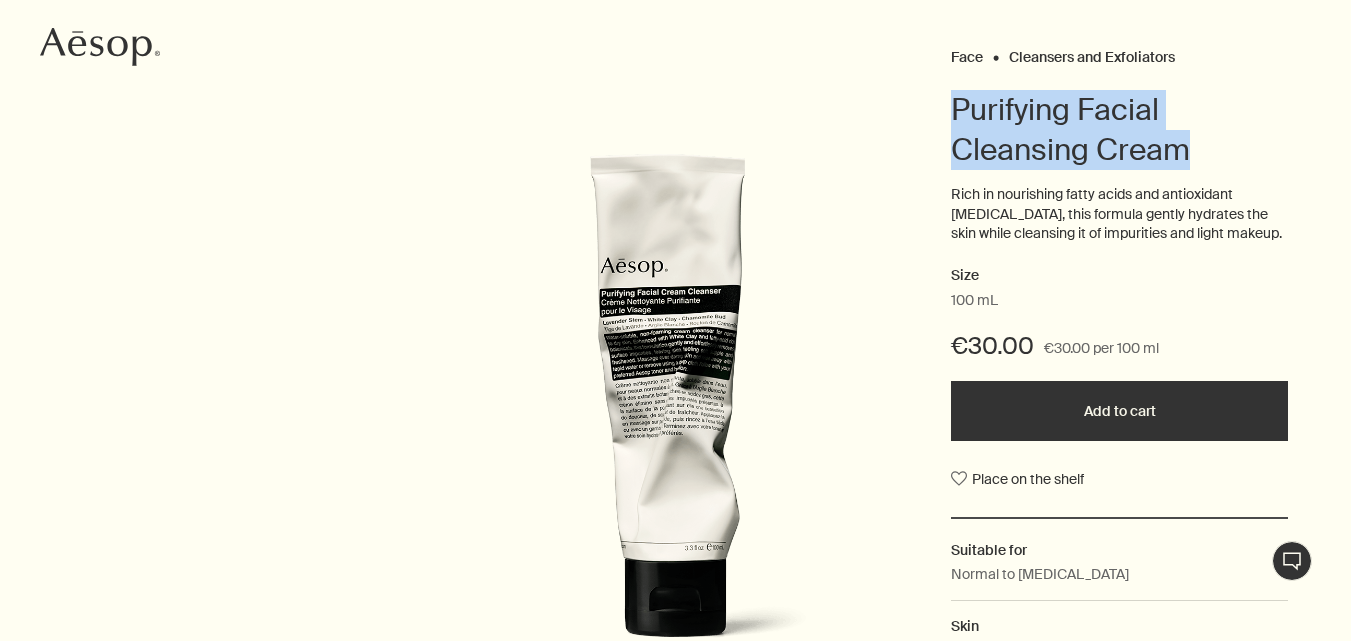 click on "Purifying Facial Cleansing Cream" at bounding box center [1070, 129] 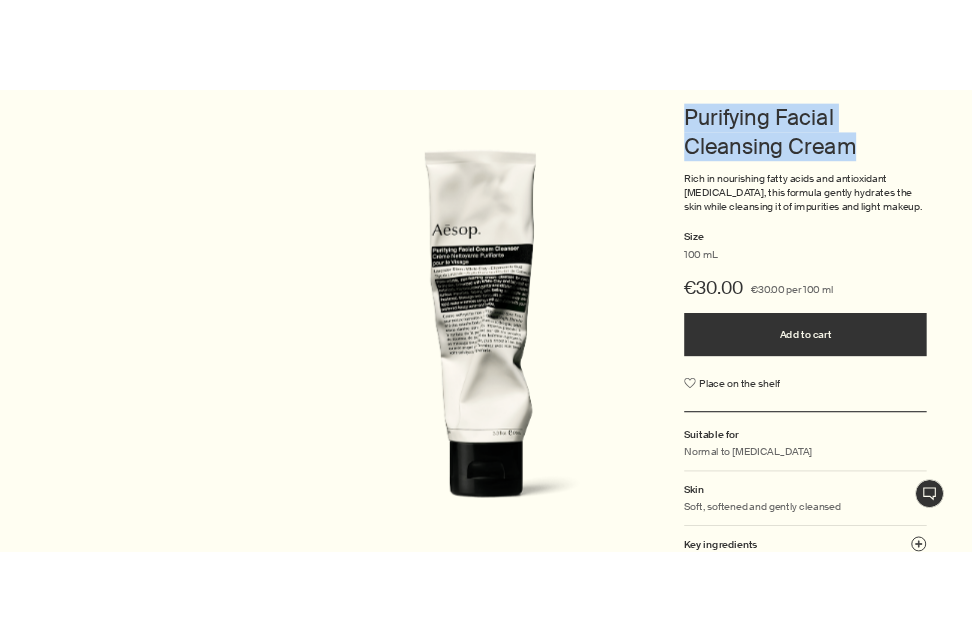 scroll, scrollTop: 300, scrollLeft: 0, axis: vertical 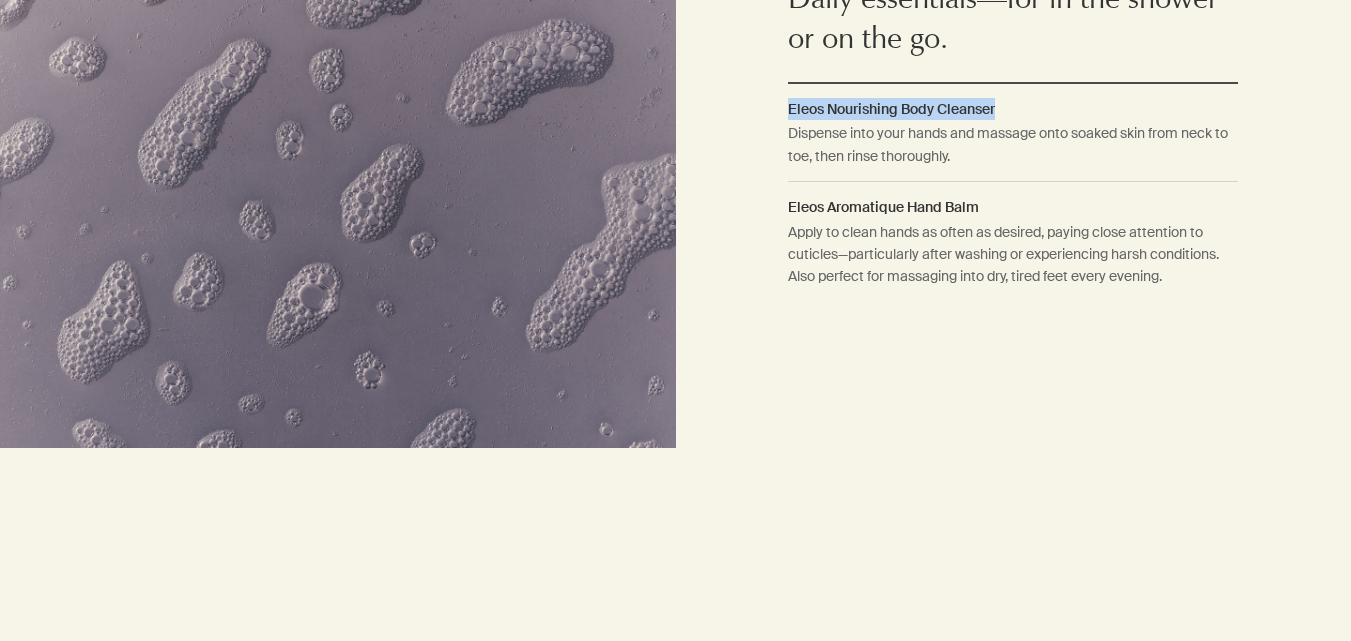 drag, startPoint x: 1001, startPoint y: 106, endPoint x: 782, endPoint y: 112, distance: 219.08218 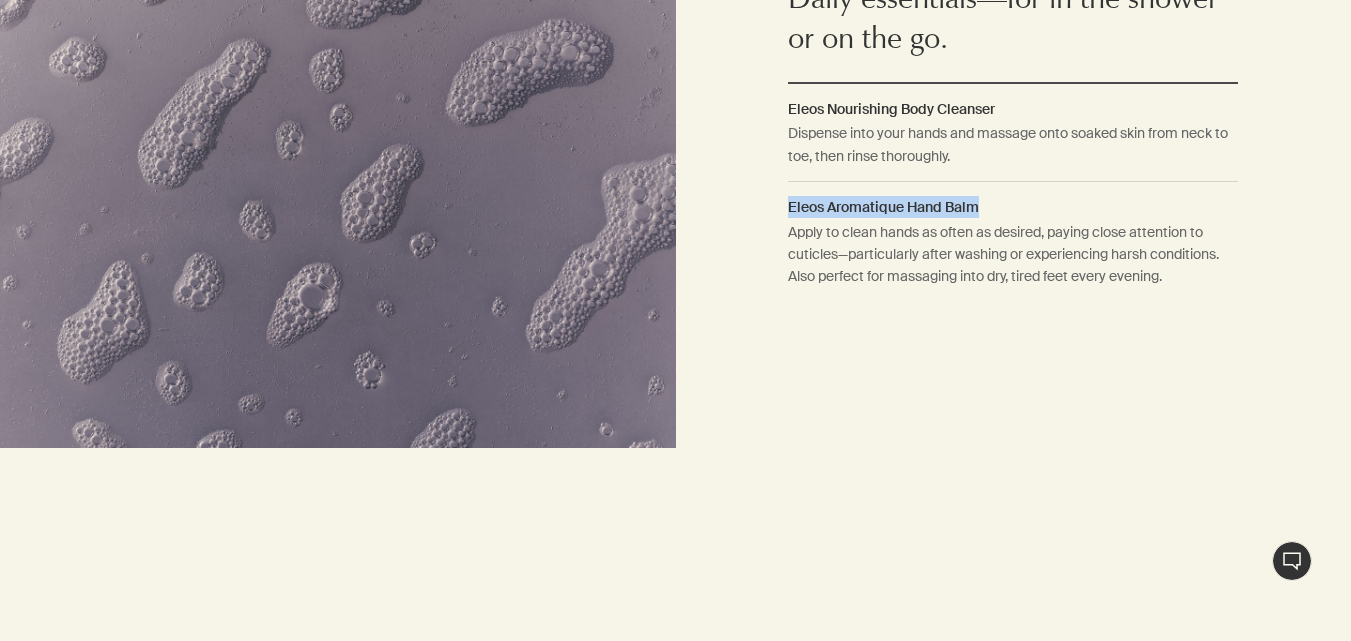drag, startPoint x: 997, startPoint y: 211, endPoint x: 755, endPoint y: 197, distance: 242.40462 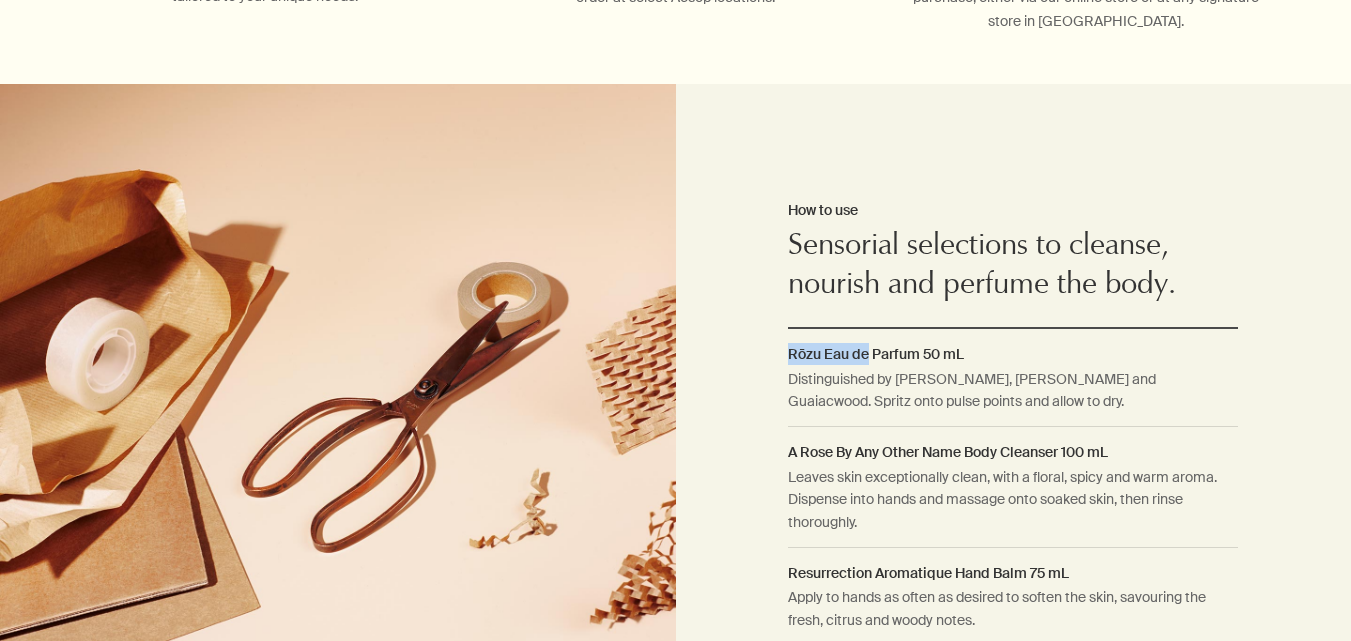 scroll, scrollTop: 1400, scrollLeft: 0, axis: vertical 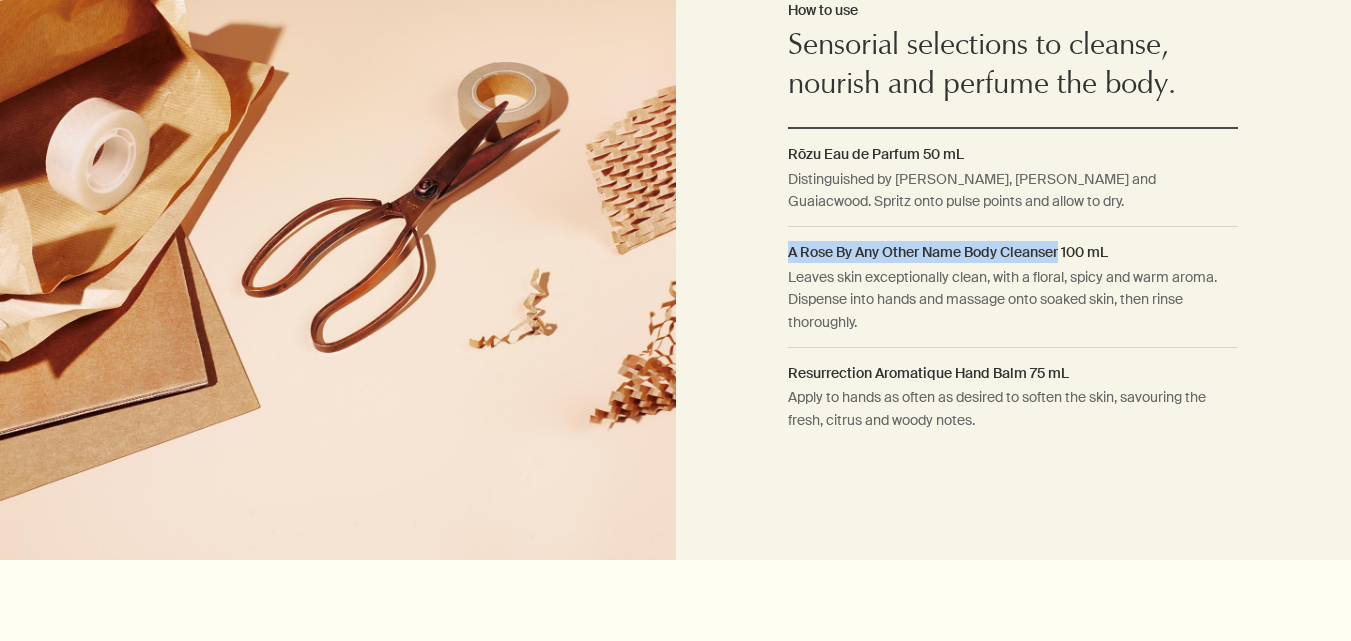 drag, startPoint x: 1063, startPoint y: 253, endPoint x: 782, endPoint y: 233, distance: 281.71085 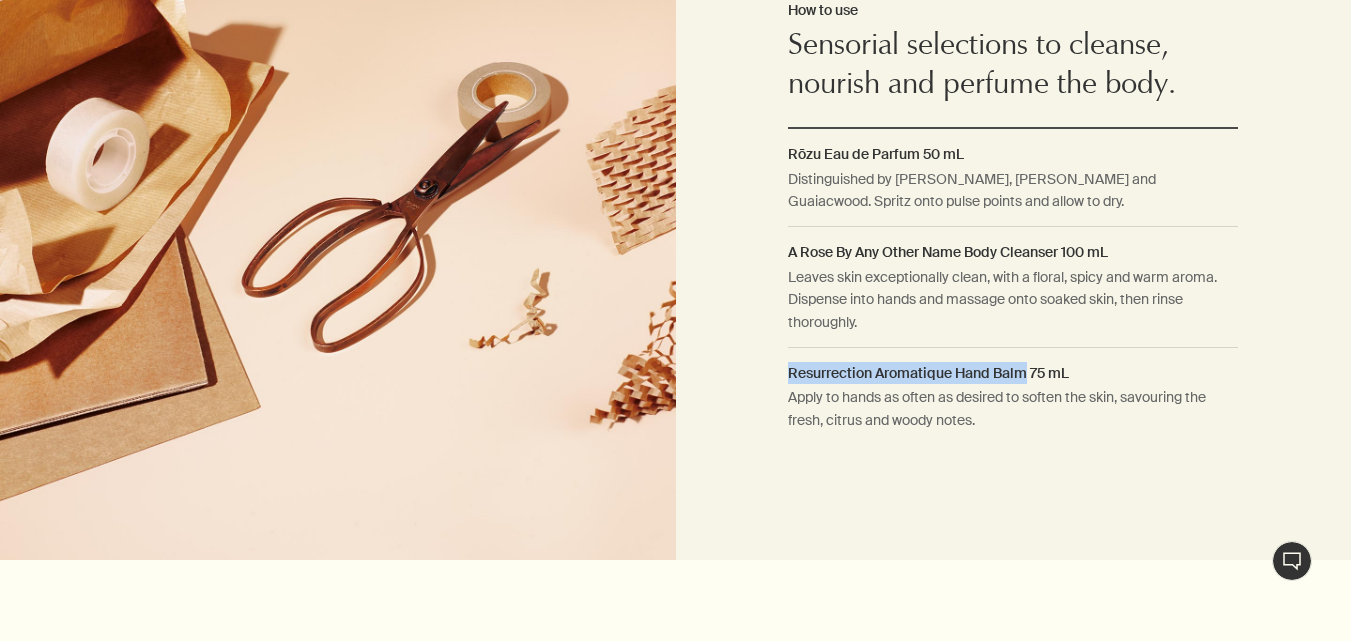 drag, startPoint x: 1027, startPoint y: 372, endPoint x: 788, endPoint y: 369, distance: 239.01883 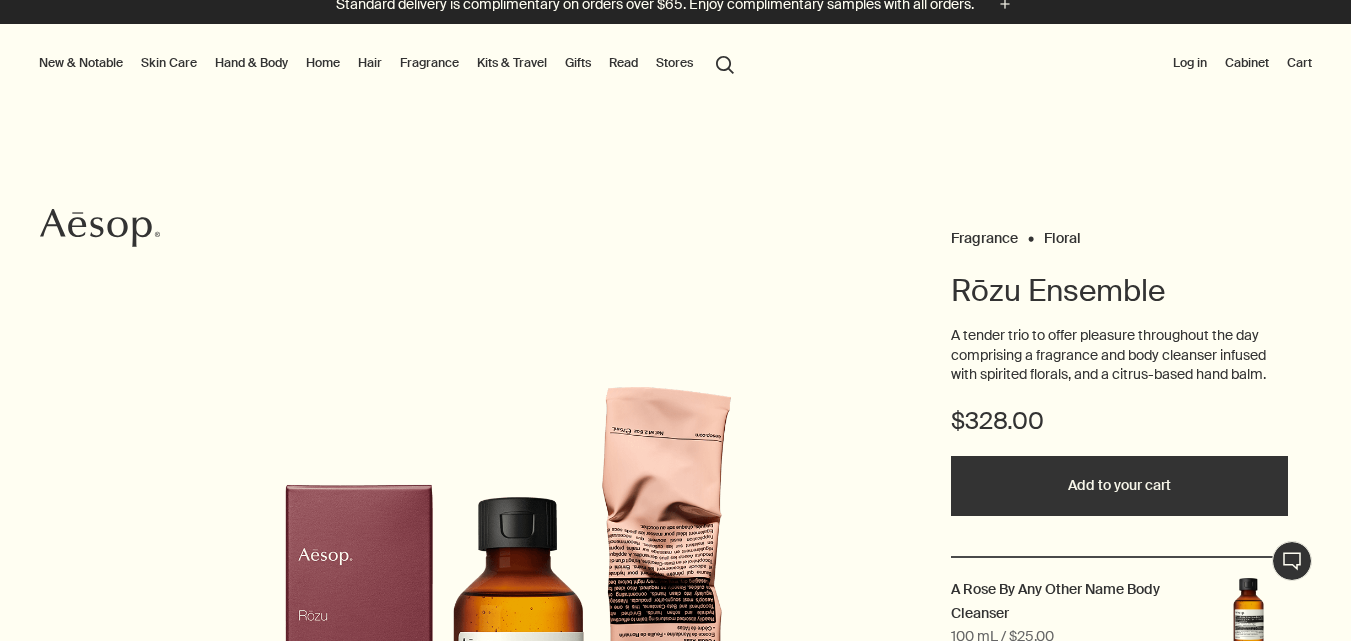 scroll, scrollTop: 0, scrollLeft: 0, axis: both 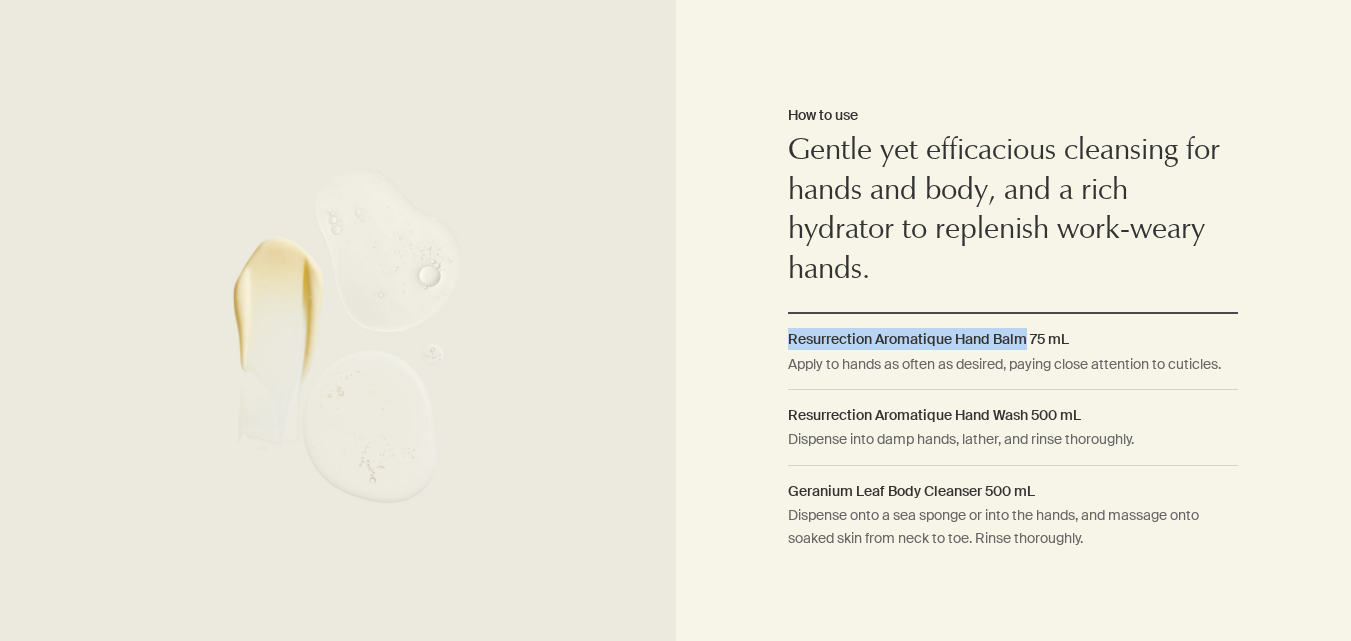 drag, startPoint x: 1026, startPoint y: 341, endPoint x: 778, endPoint y: 332, distance: 248.16325 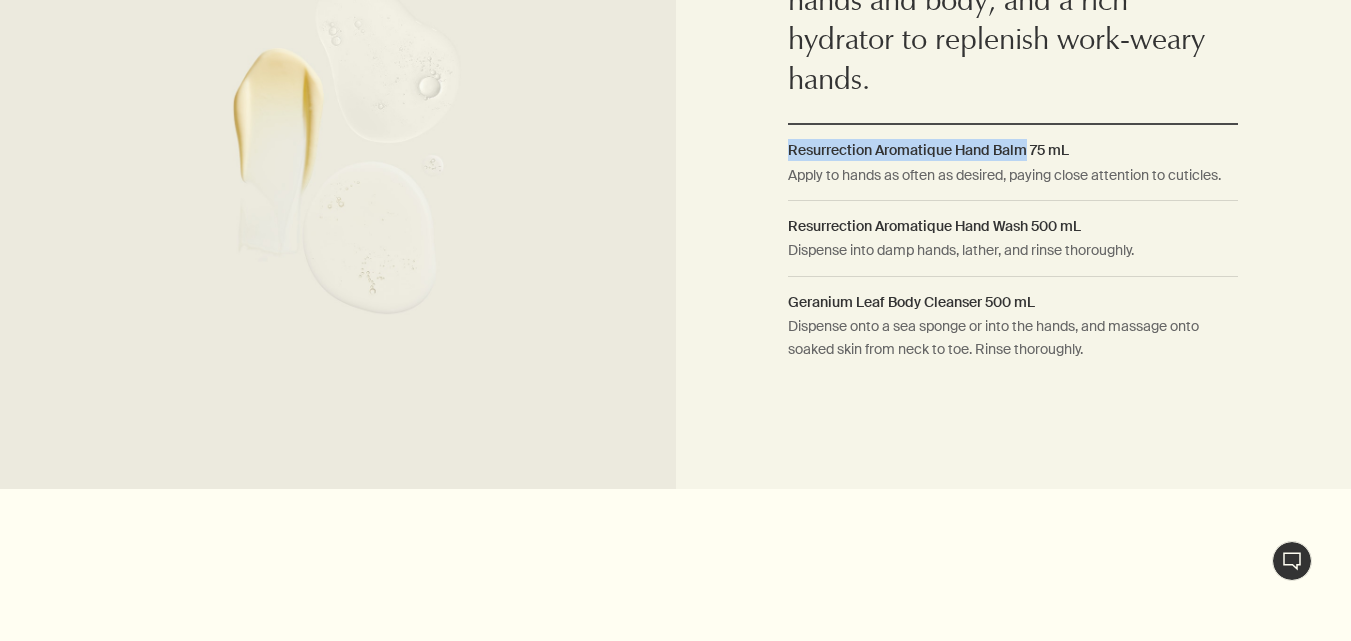 scroll, scrollTop: 1700, scrollLeft: 0, axis: vertical 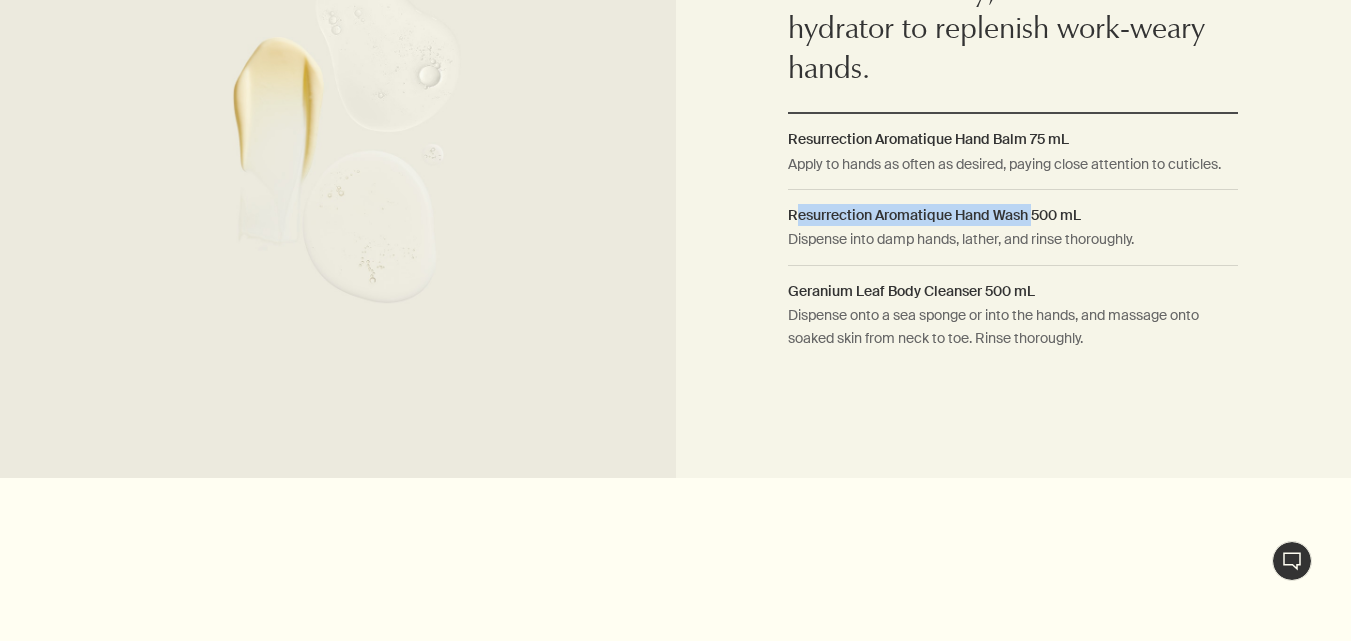 drag, startPoint x: 1033, startPoint y: 216, endPoint x: 794, endPoint y: 217, distance: 239.00209 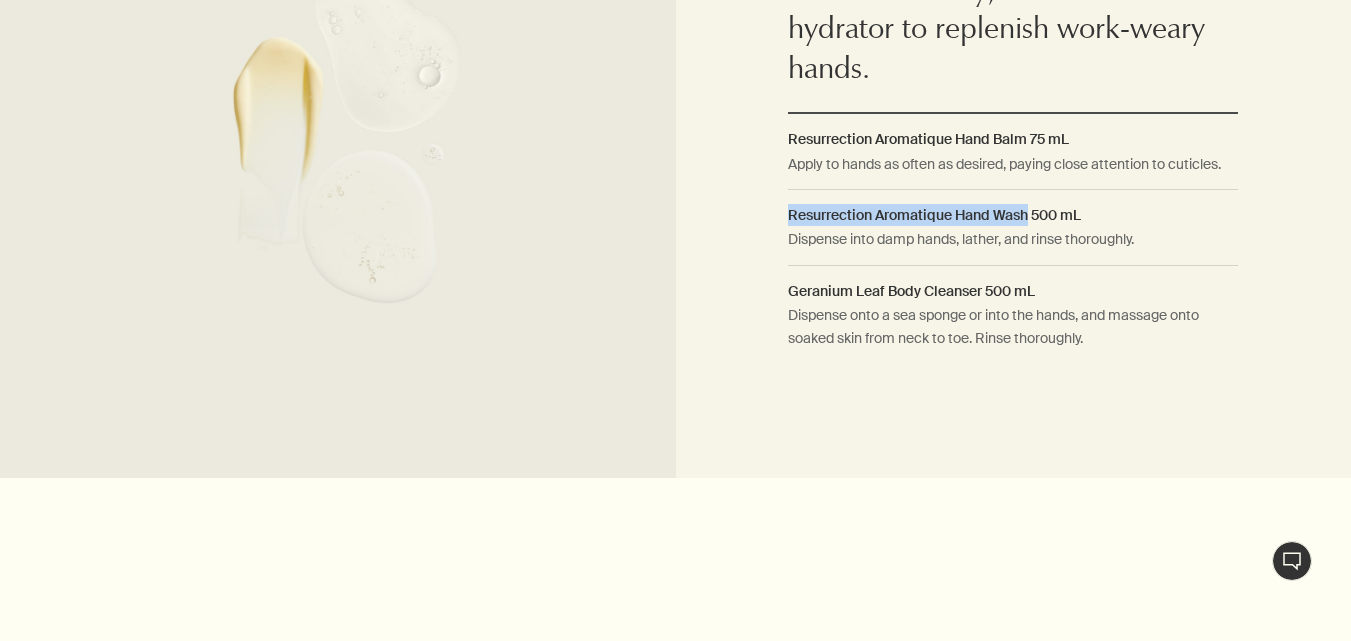 drag, startPoint x: 792, startPoint y: 215, endPoint x: 1029, endPoint y: 218, distance: 237.01898 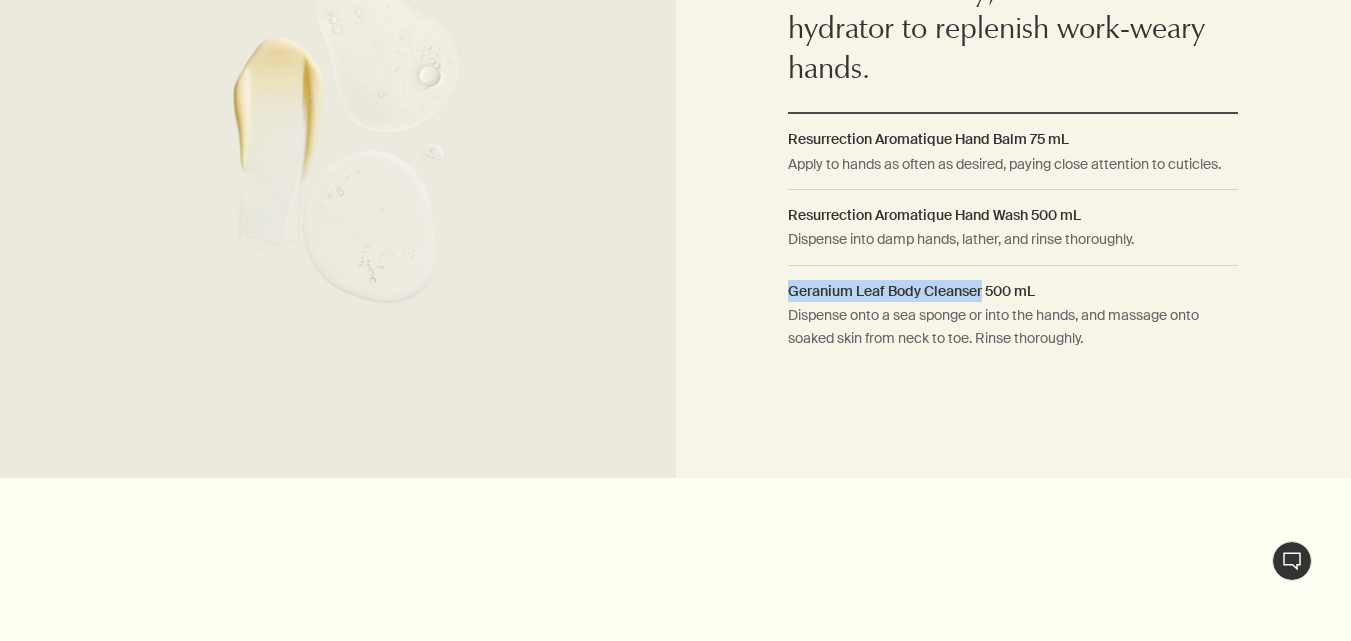drag, startPoint x: 984, startPoint y: 294, endPoint x: 781, endPoint y: 290, distance: 203.0394 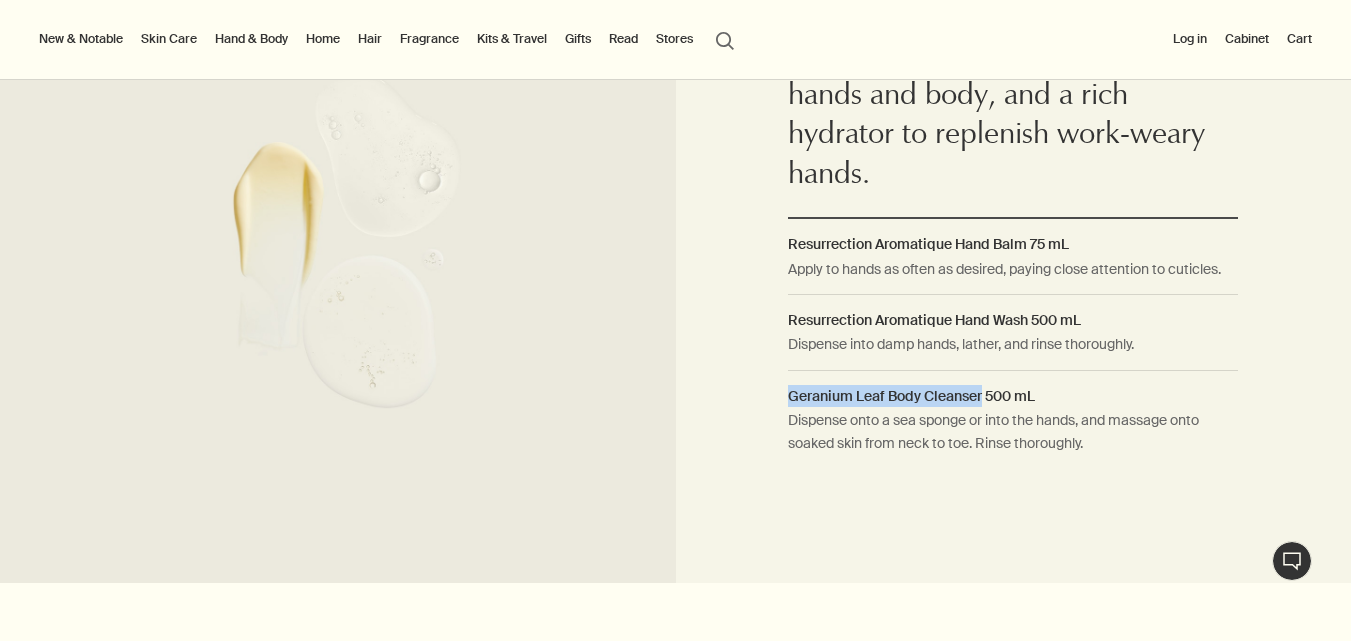scroll, scrollTop: 1400, scrollLeft: 0, axis: vertical 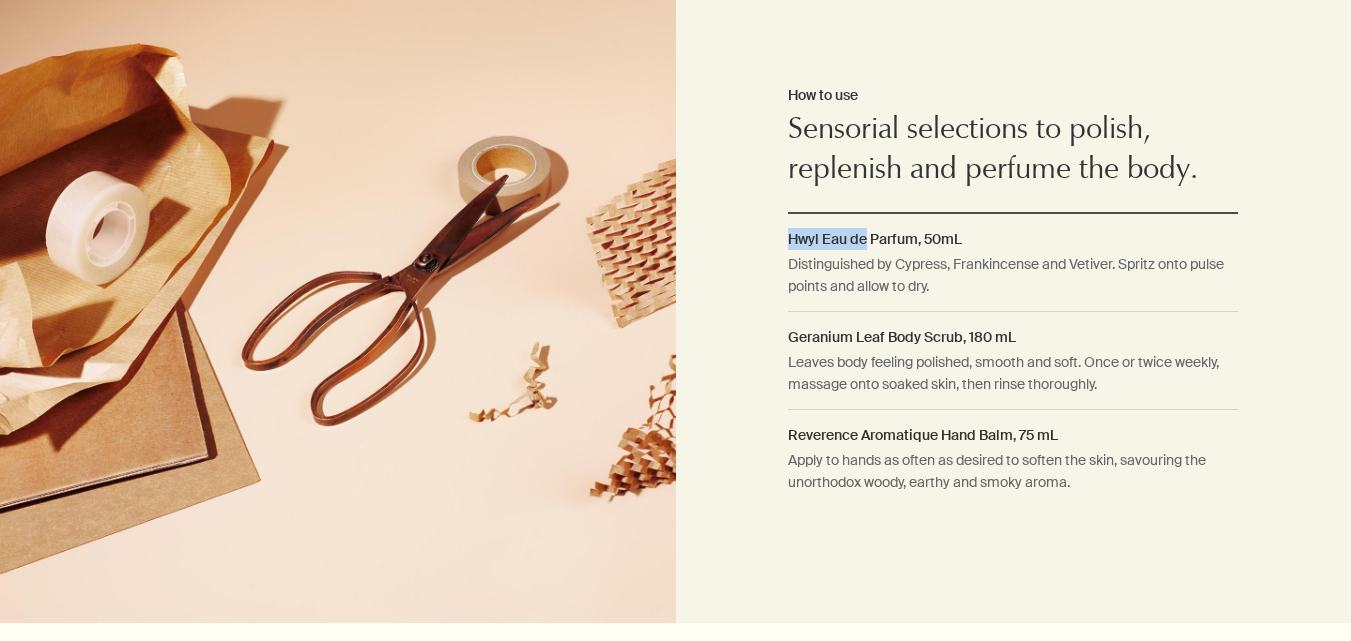 drag, startPoint x: 866, startPoint y: 260, endPoint x: 778, endPoint y: 260, distance: 88 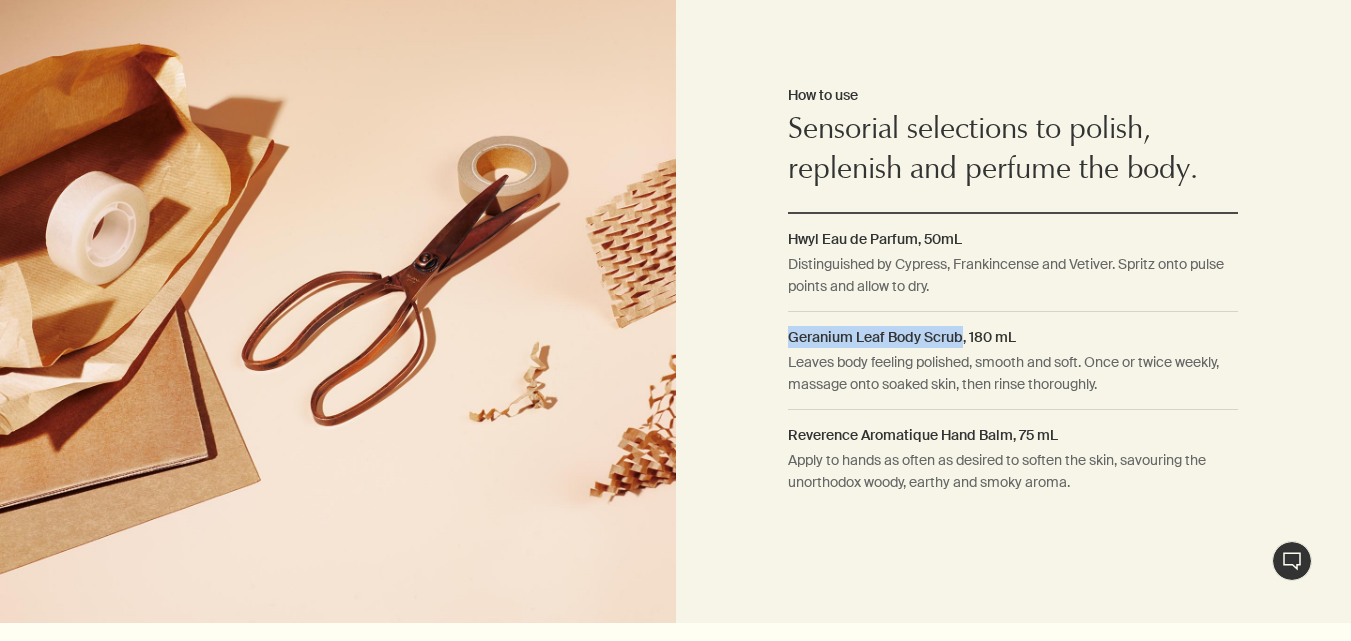 drag, startPoint x: 963, startPoint y: 357, endPoint x: 778, endPoint y: 350, distance: 185.13239 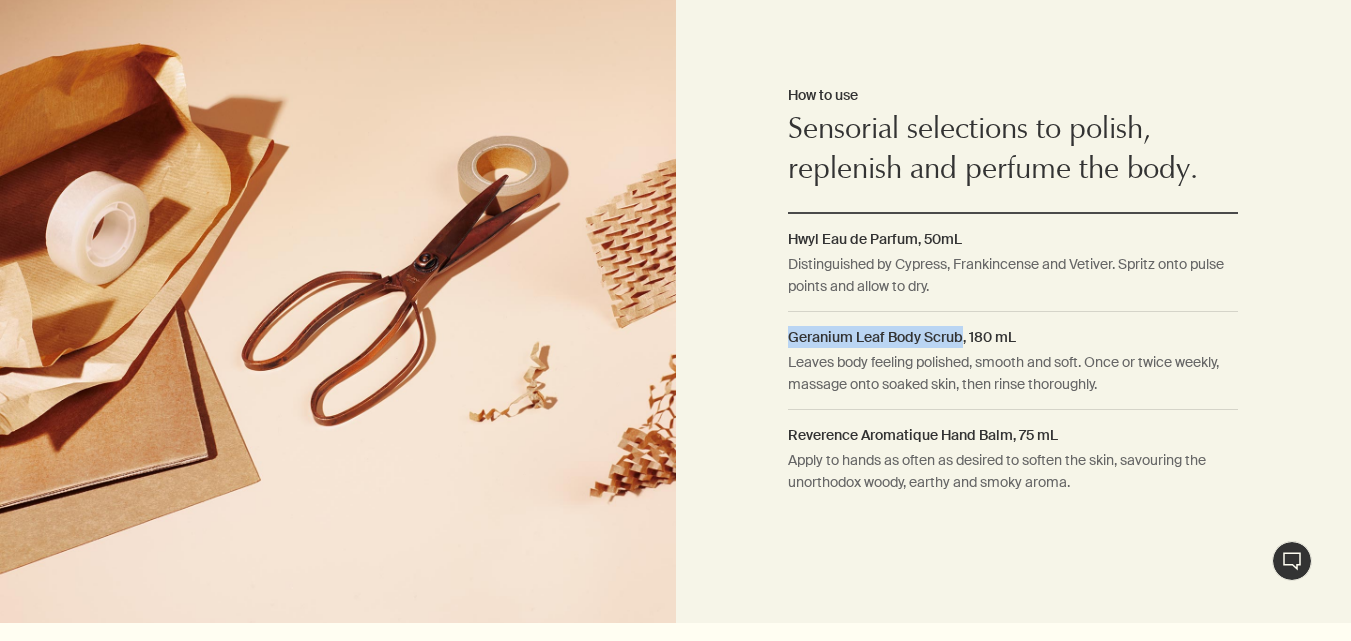 copy on "Geranium Leaf Body Scrub" 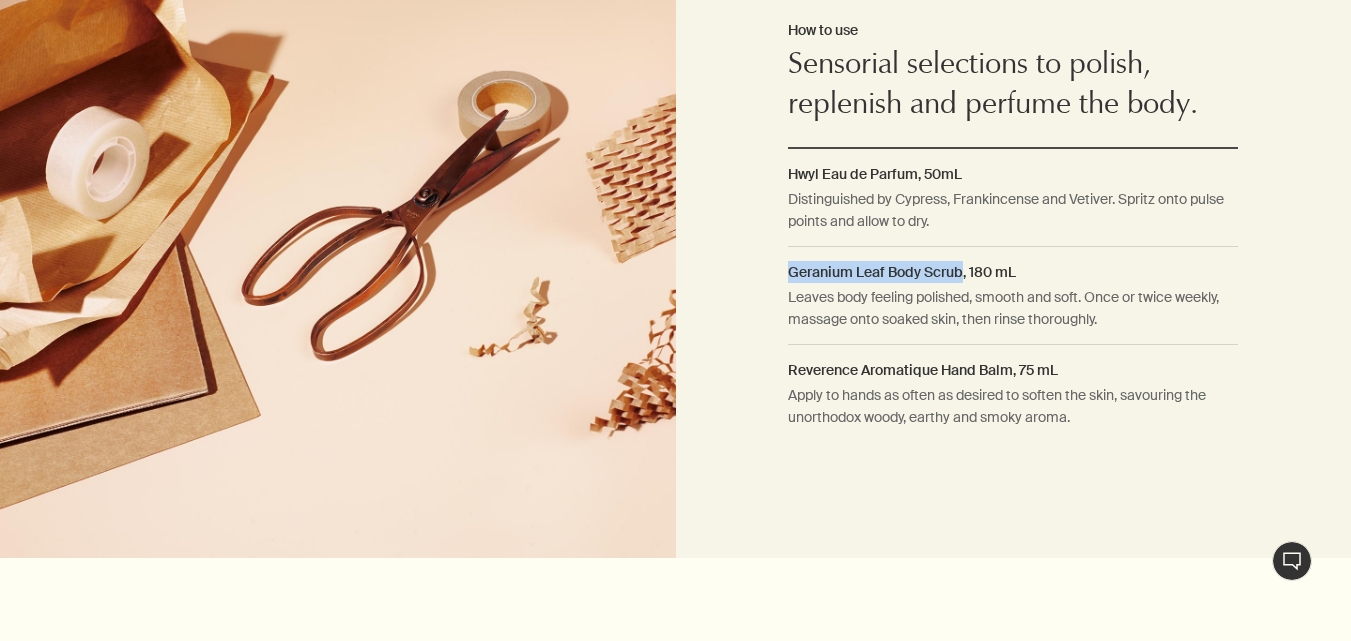 scroll, scrollTop: 1600, scrollLeft: 0, axis: vertical 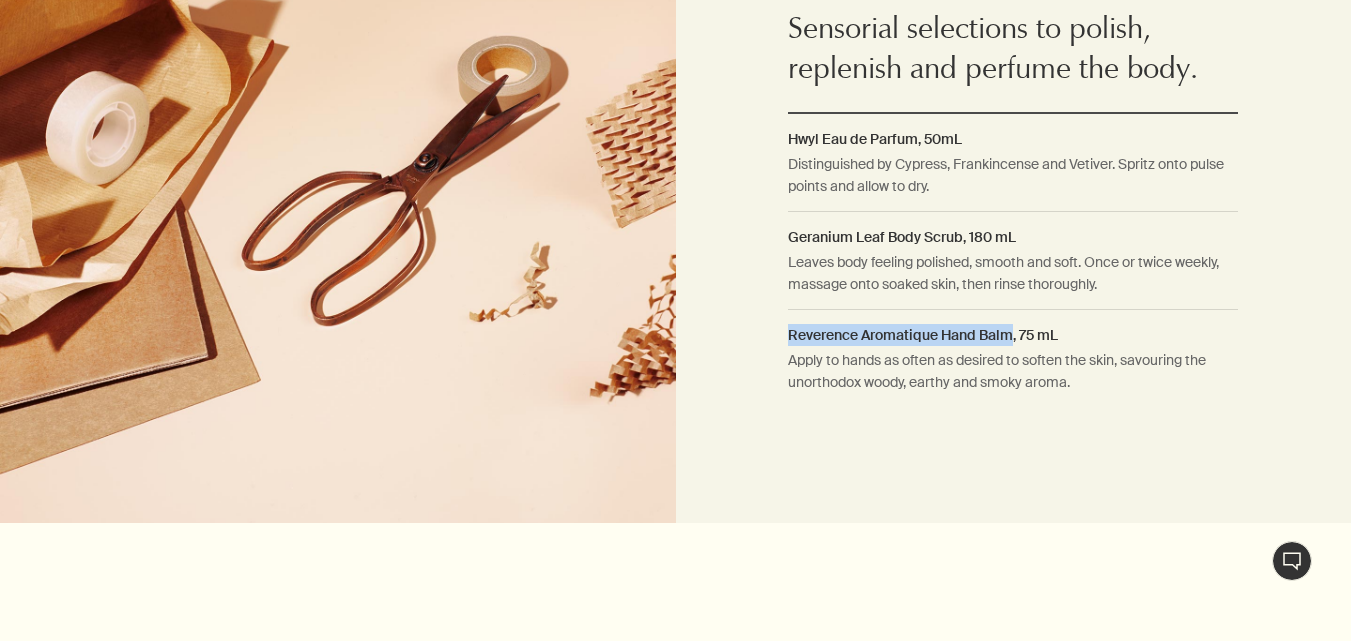 drag, startPoint x: 1012, startPoint y: 354, endPoint x: 789, endPoint y: 345, distance: 223.18153 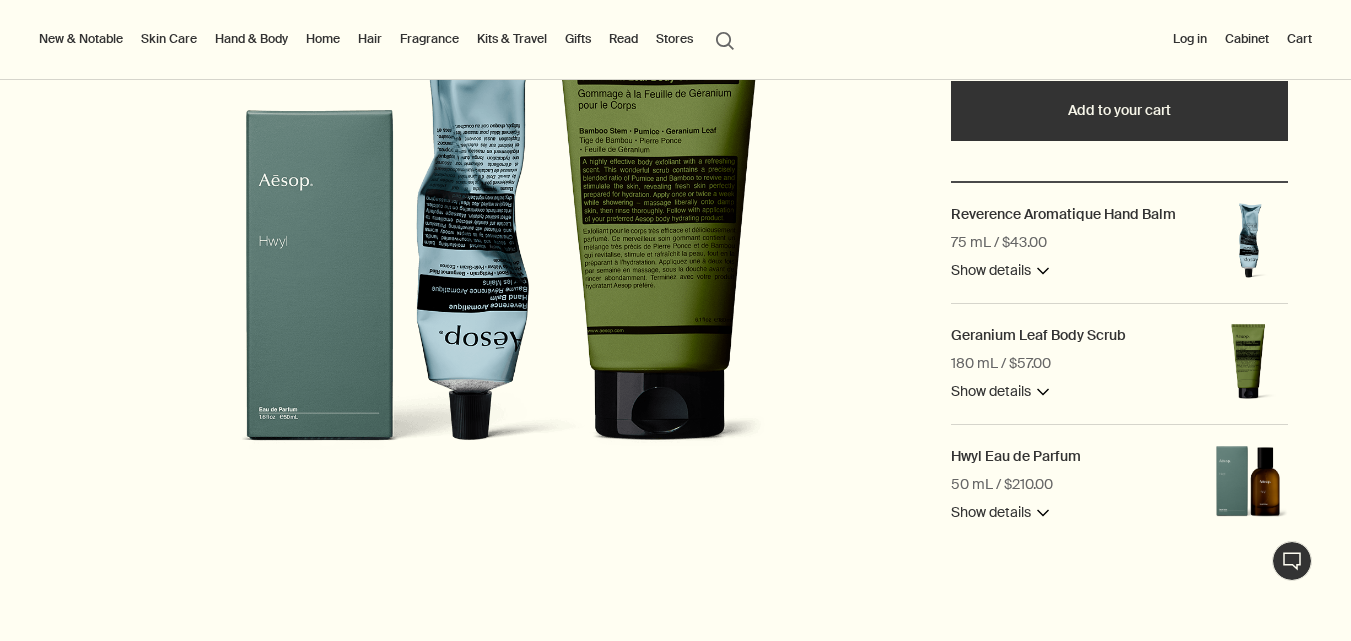 scroll, scrollTop: 100, scrollLeft: 0, axis: vertical 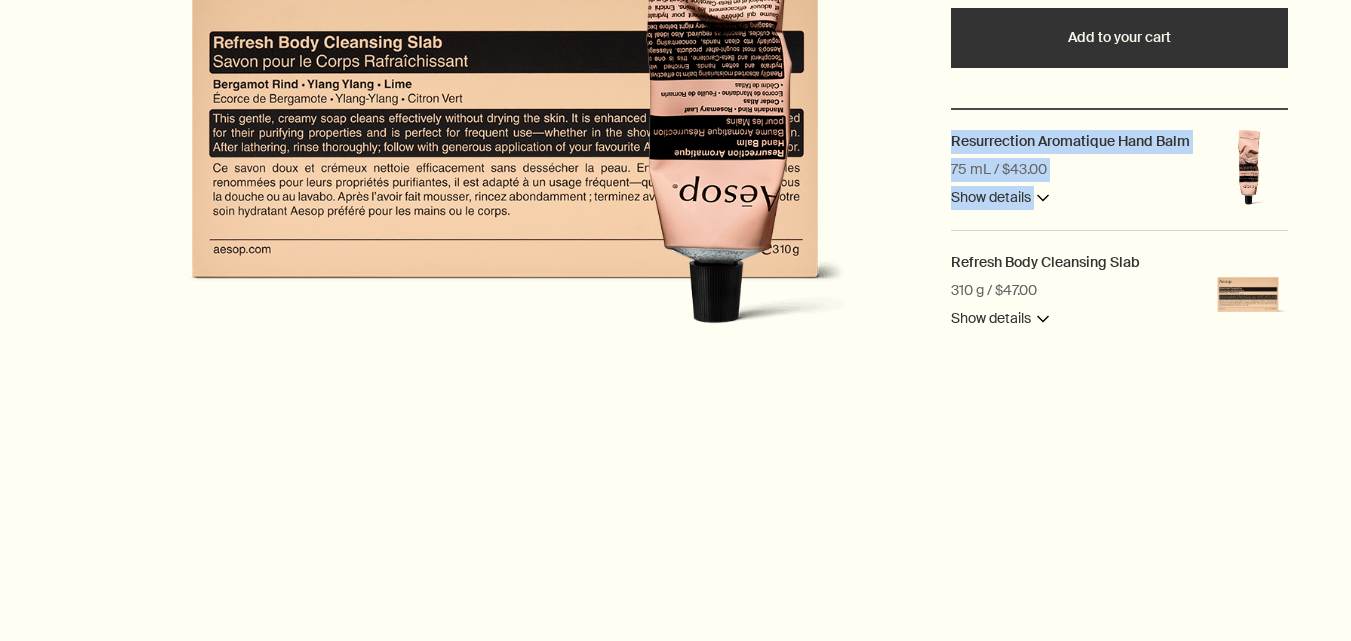 drag, startPoint x: 909, startPoint y: 124, endPoint x: 1209, endPoint y: 127, distance: 300.015 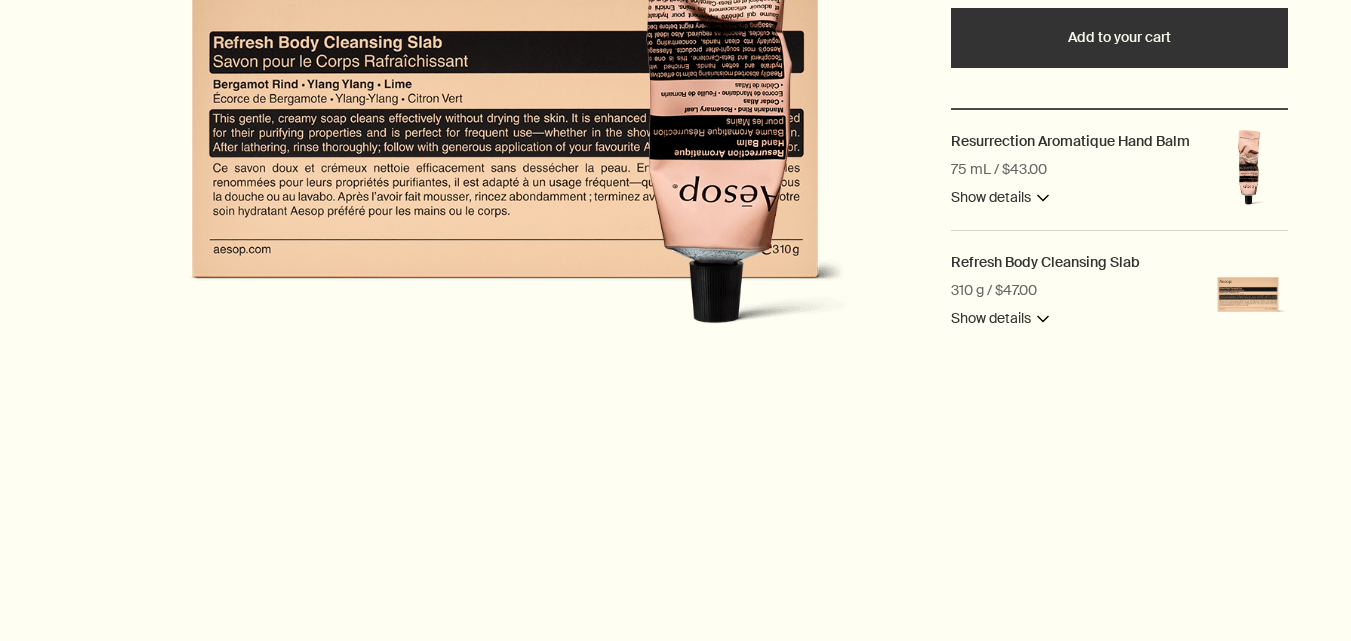 drag, startPoint x: 1105, startPoint y: 421, endPoint x: 1175, endPoint y: 269, distance: 167.34396 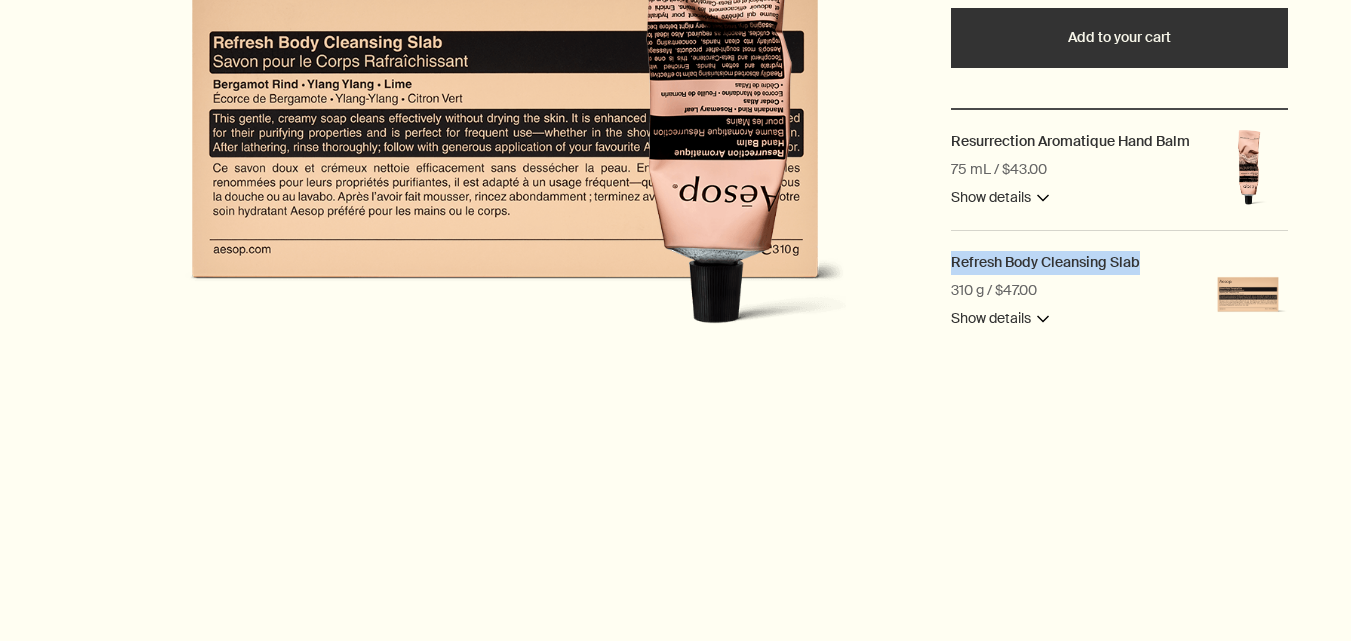 drag, startPoint x: 1169, startPoint y: 260, endPoint x: 938, endPoint y: 254, distance: 231.07791 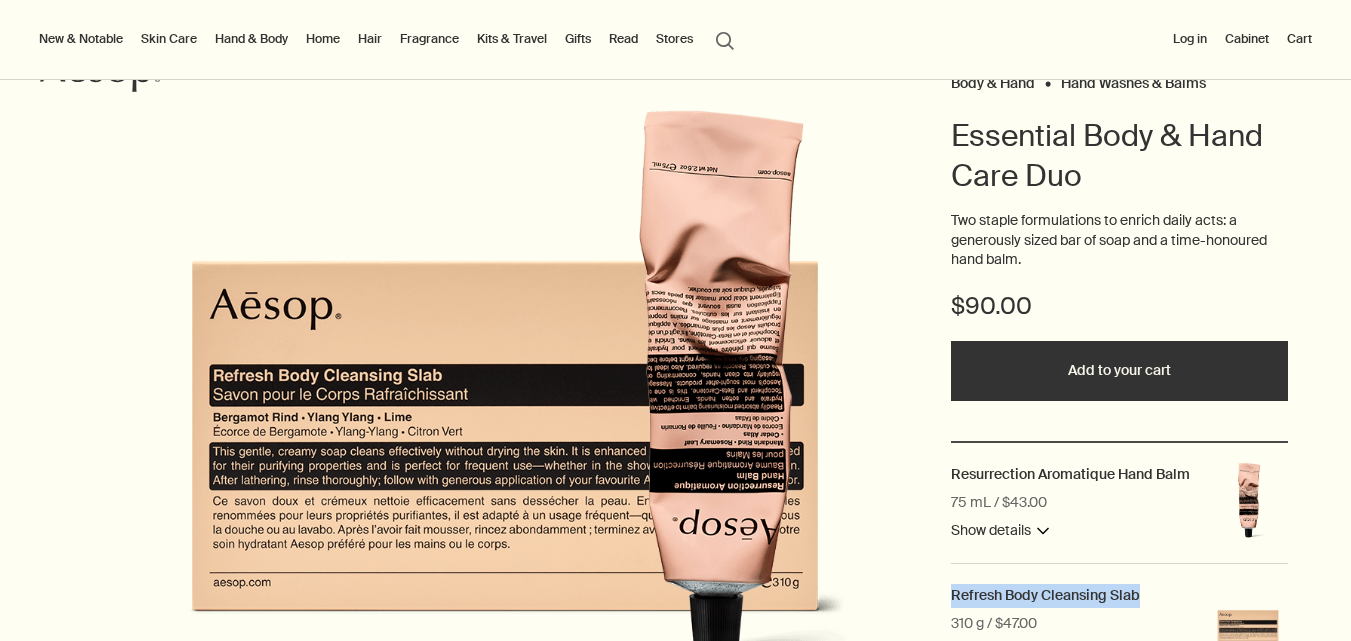 scroll, scrollTop: 207, scrollLeft: 0, axis: vertical 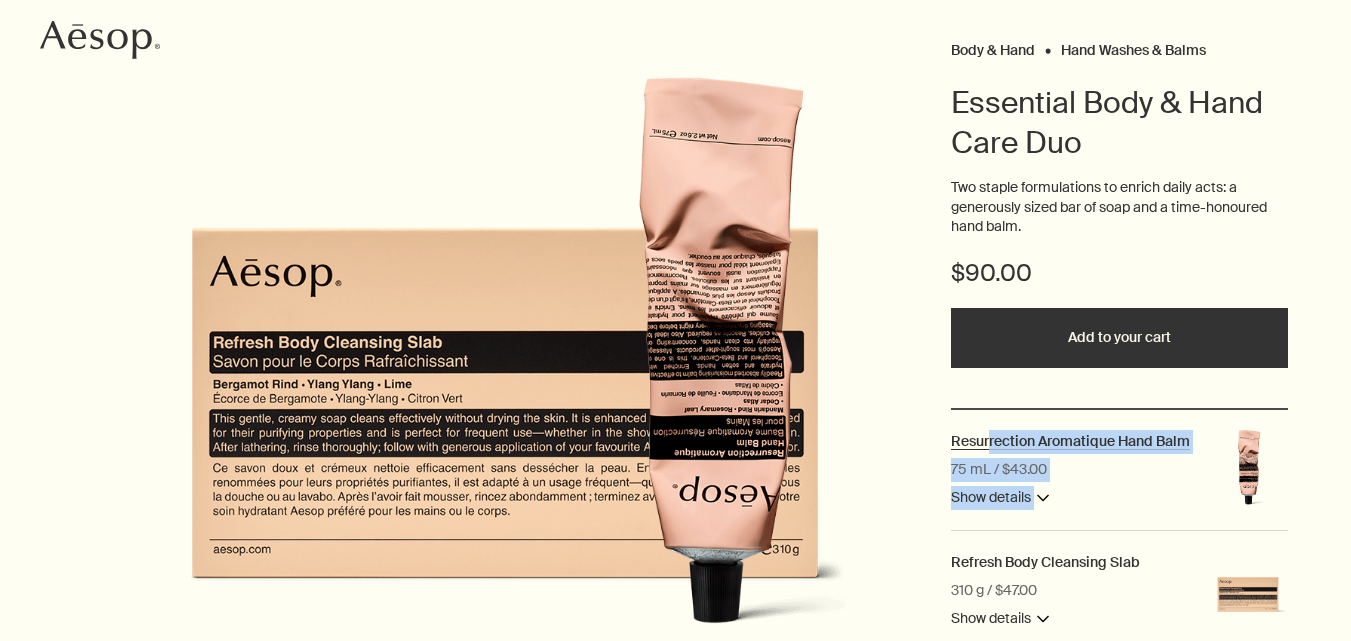 drag, startPoint x: 1204, startPoint y: 439, endPoint x: 987, endPoint y: 430, distance: 217.18655 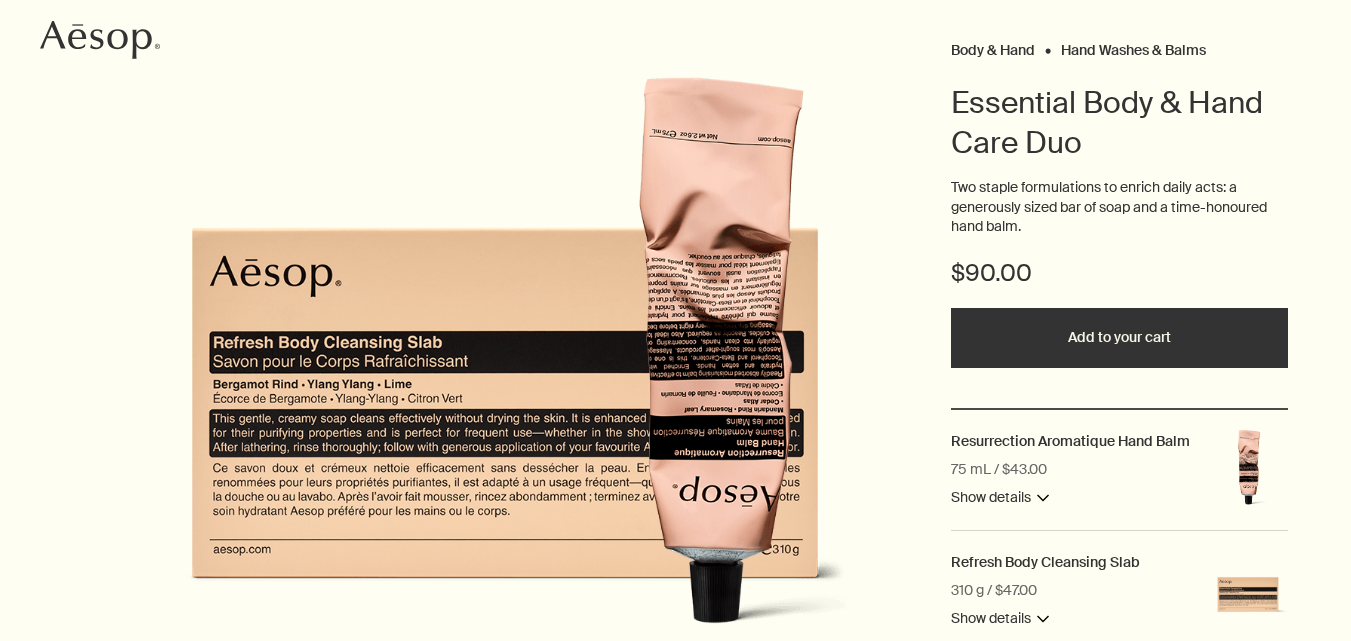 click at bounding box center (507, 379) 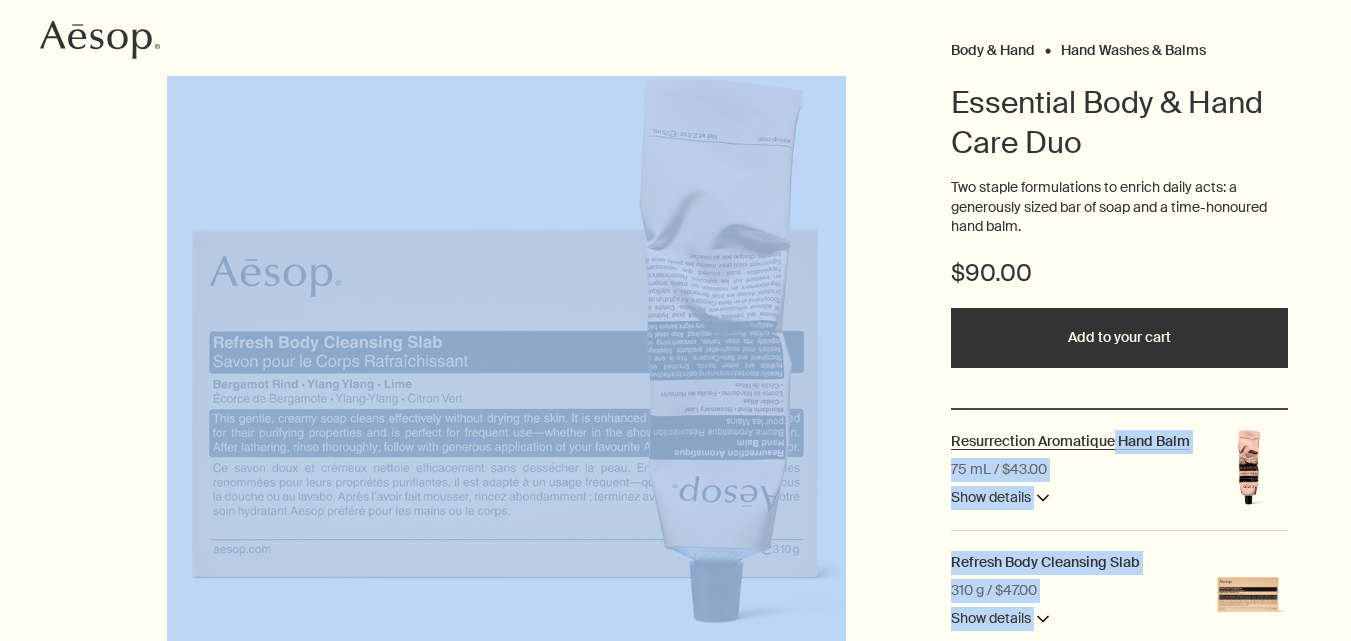 drag, startPoint x: 965, startPoint y: 433, endPoint x: 1112, endPoint y: 433, distance: 147 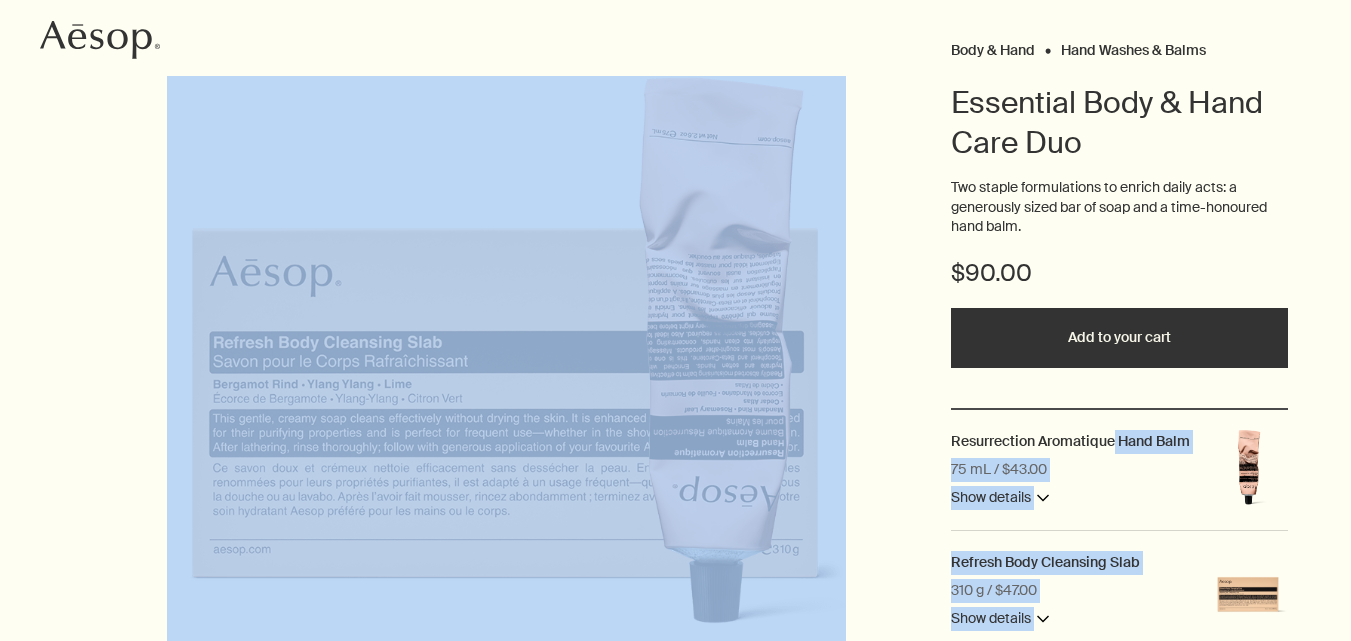 click on "Refresh Body Cleansing Slab 310 g  / $47.00 Show details downArrow Overview A gentle soap of generous proportions, boosted with botanical oils renowned for their purifying properties—suited to most skin types. For use while bathing or at the basin. Ingredients Bergamot Rind, Ylang Ylang, Lime  Learn more rightArrow" at bounding box center (1120, 591) 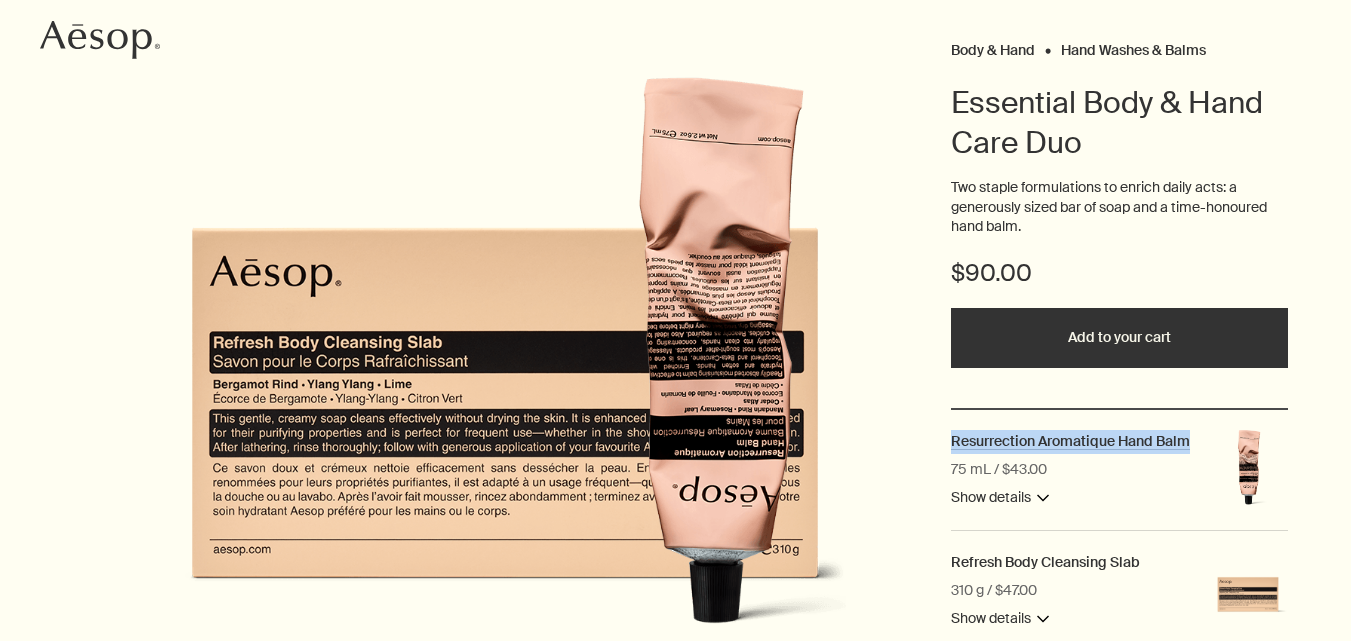 drag, startPoint x: 1199, startPoint y: 435, endPoint x: 951, endPoint y: 439, distance: 248.03226 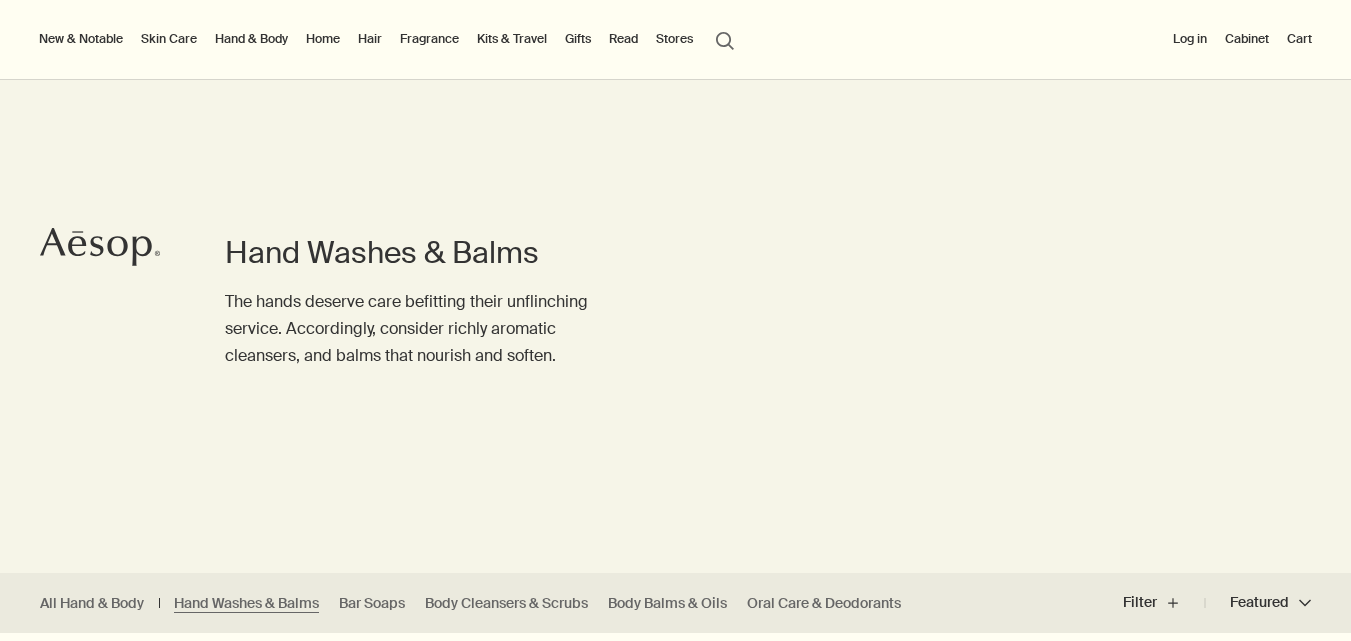 scroll, scrollTop: 0, scrollLeft: 0, axis: both 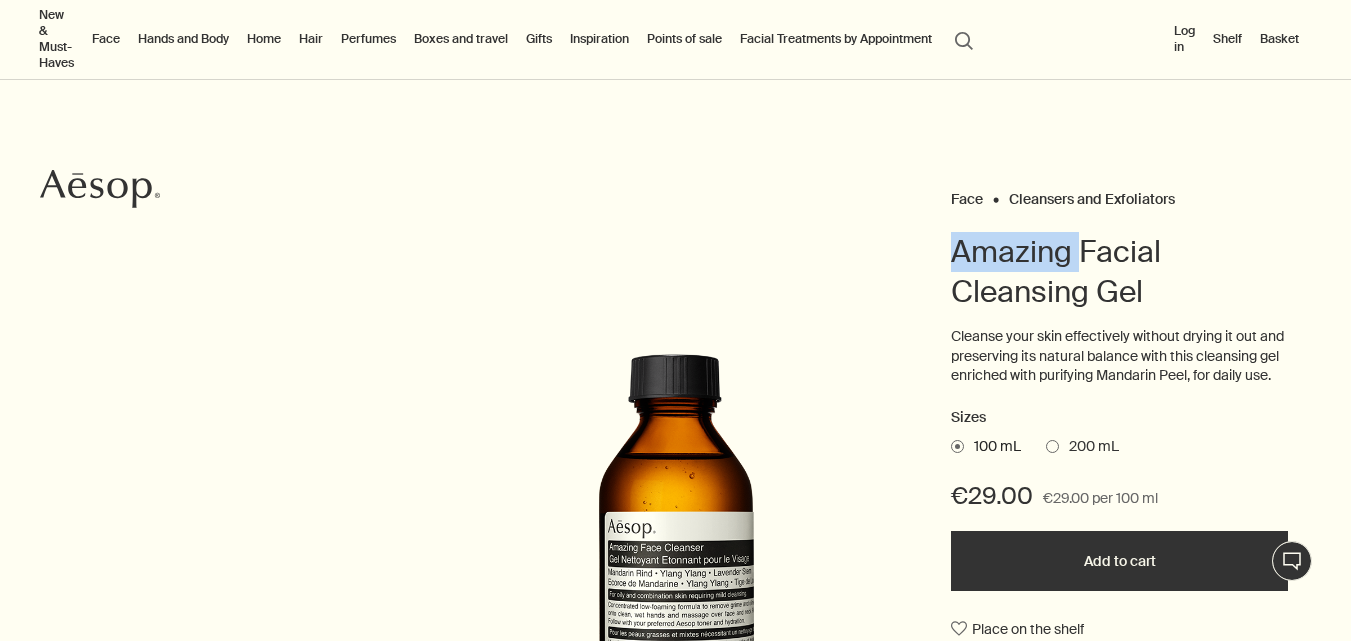 drag, startPoint x: 1078, startPoint y: 256, endPoint x: 944, endPoint y: 257, distance: 134.00374 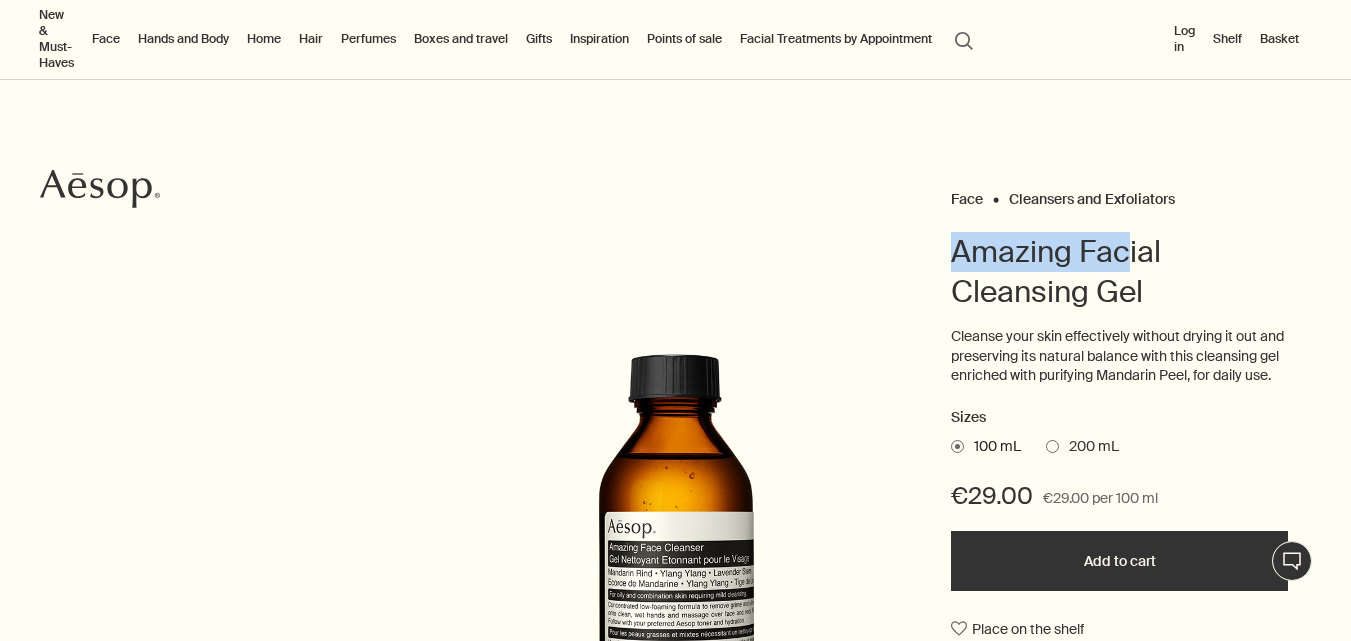 drag, startPoint x: 1128, startPoint y: 257, endPoint x: 949, endPoint y: 256, distance: 179.00279 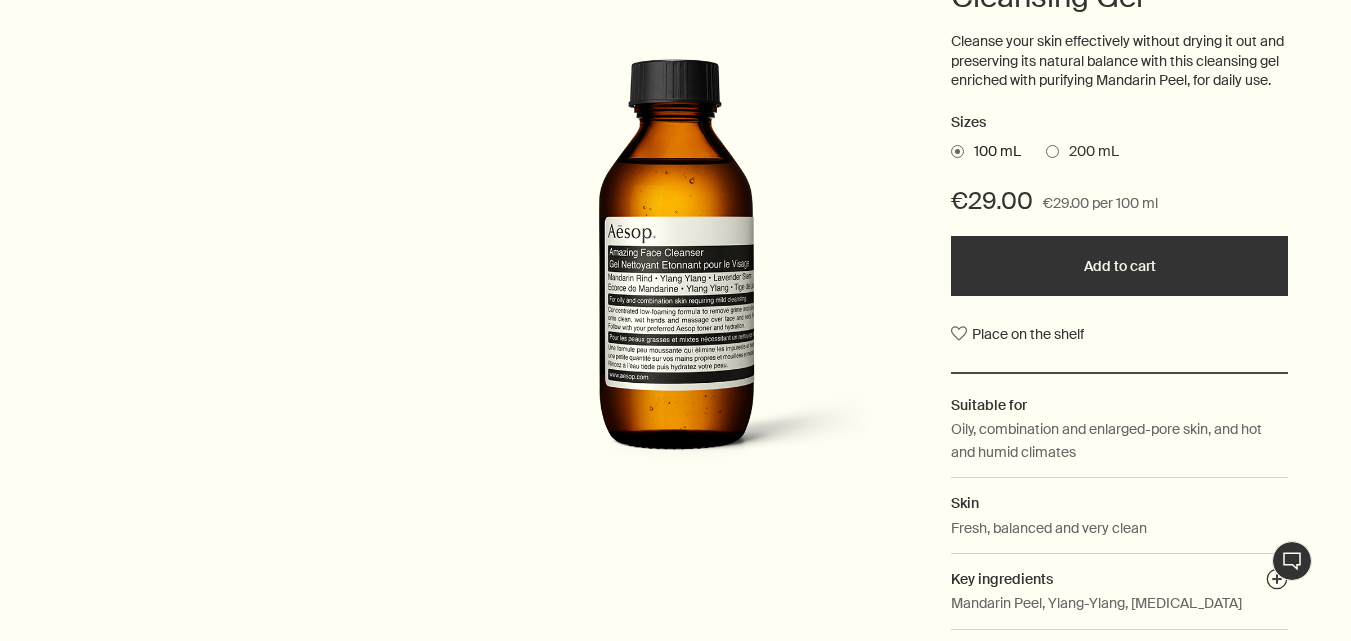 scroll, scrollTop: 358, scrollLeft: 0, axis: vertical 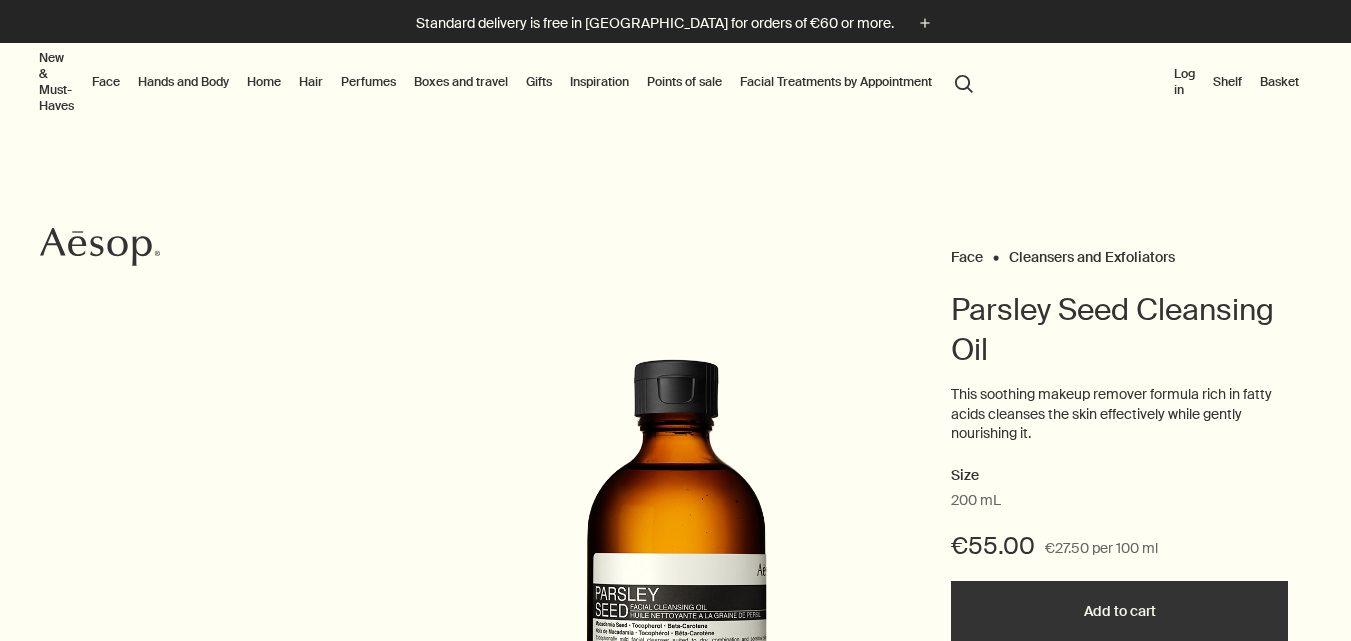 drag, startPoint x: 1130, startPoint y: 309, endPoint x: 932, endPoint y: 311, distance: 198.0101 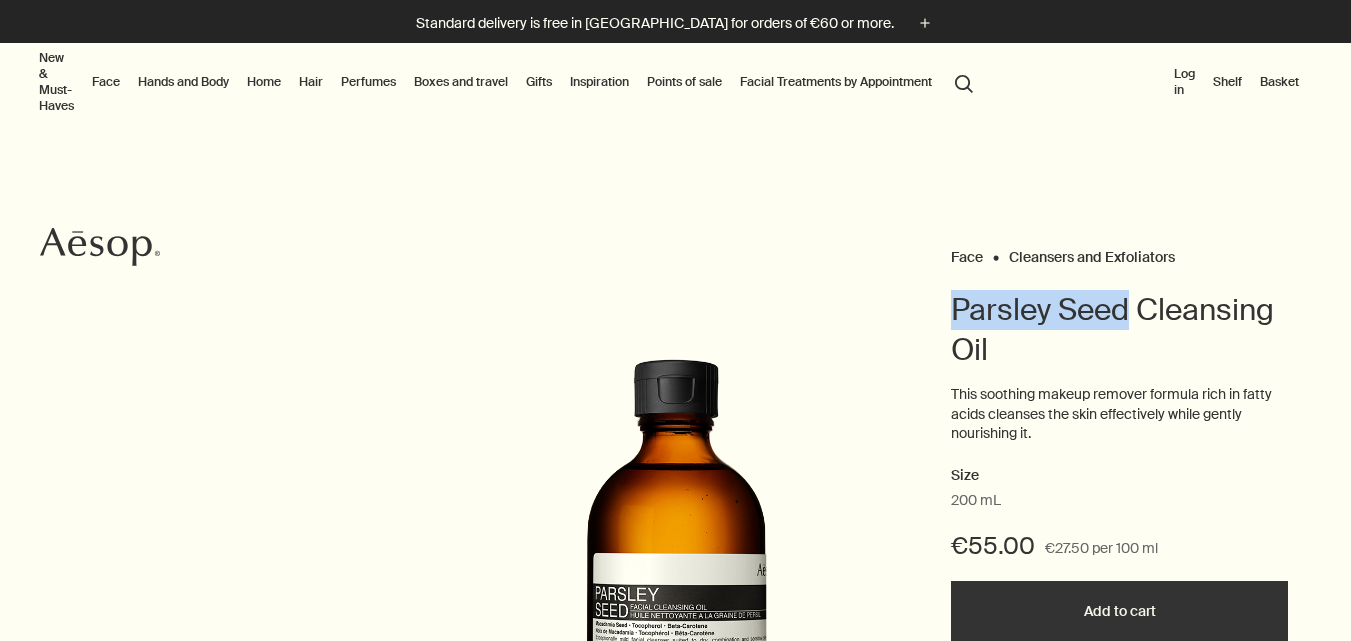 copy on "Parsley Seed" 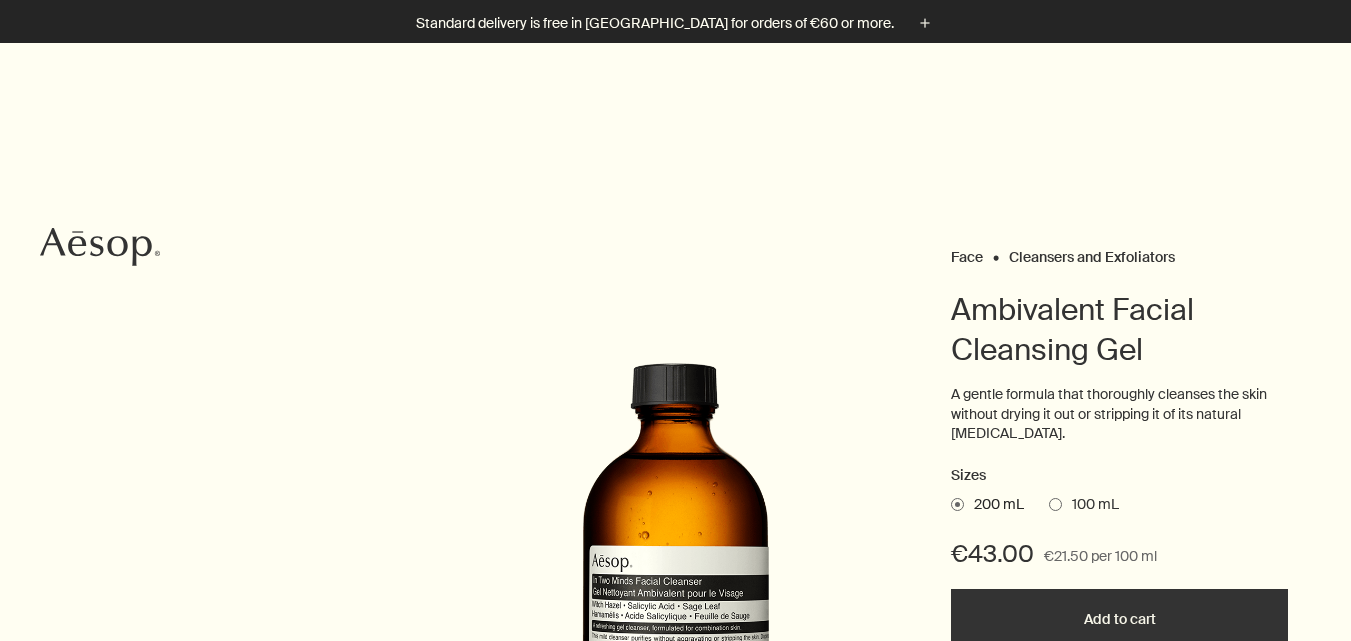 scroll, scrollTop: 500, scrollLeft: 0, axis: vertical 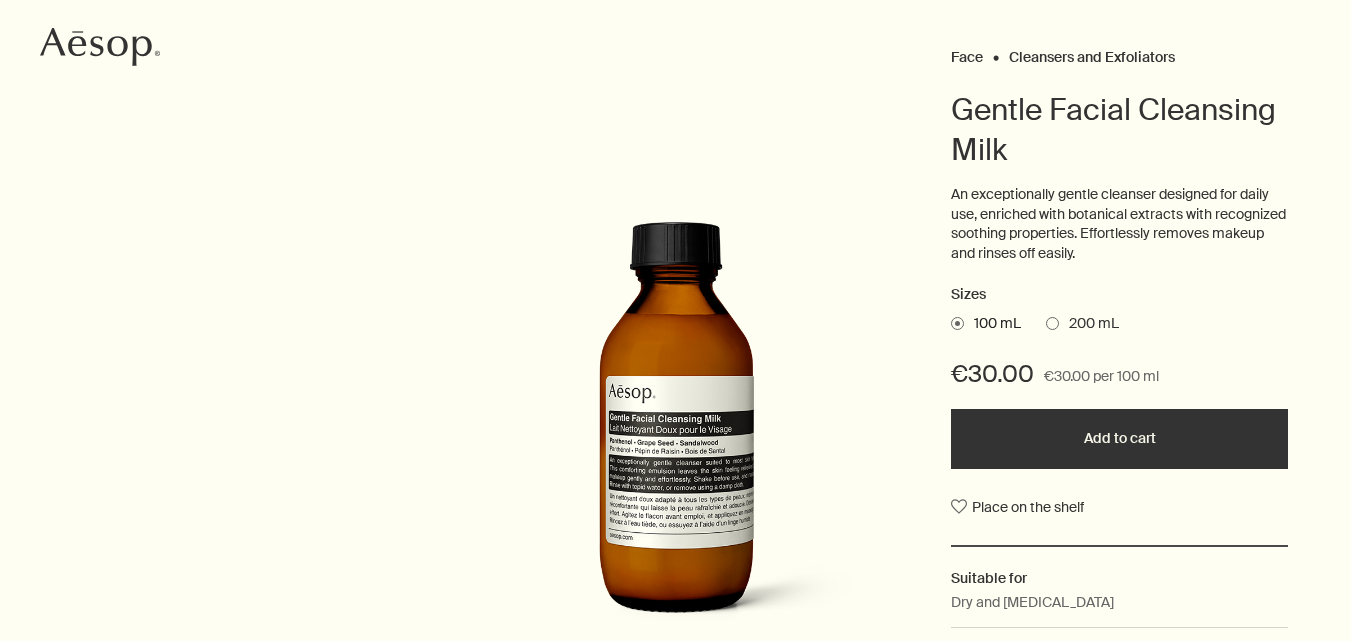 click on "Gentle Facial Cleansing Milk" at bounding box center (1113, 129) 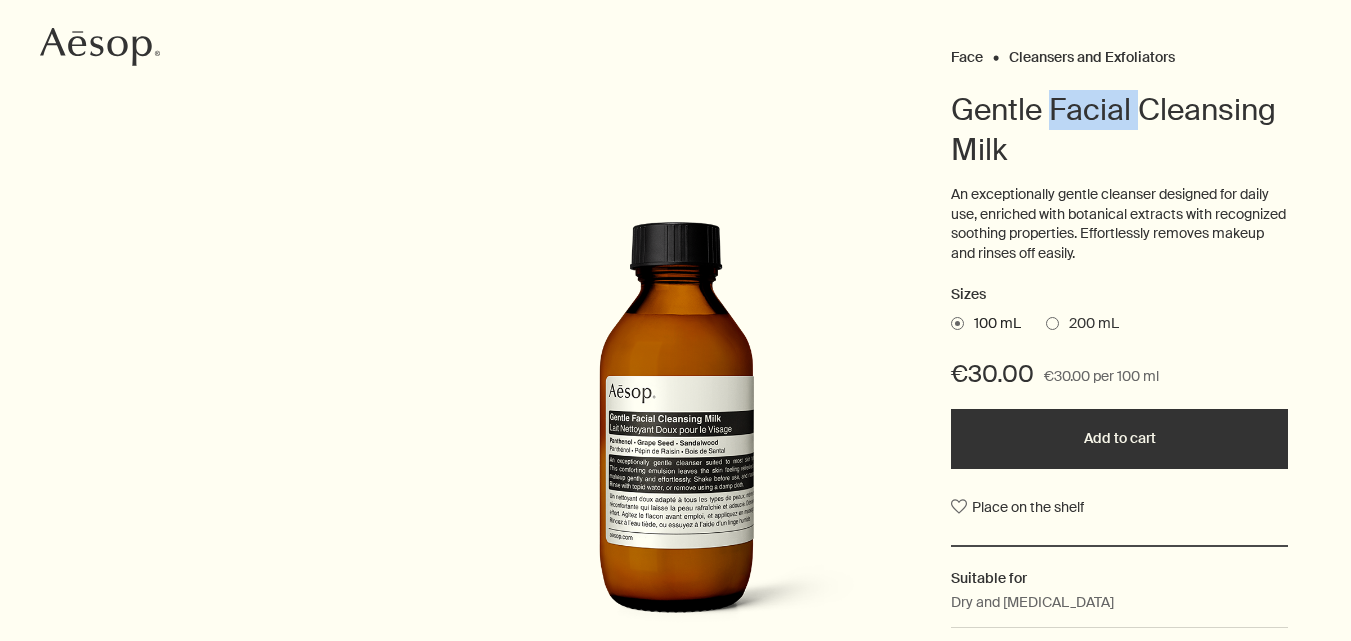 click on "Gentle Facial Cleansing Milk" at bounding box center [1113, 129] 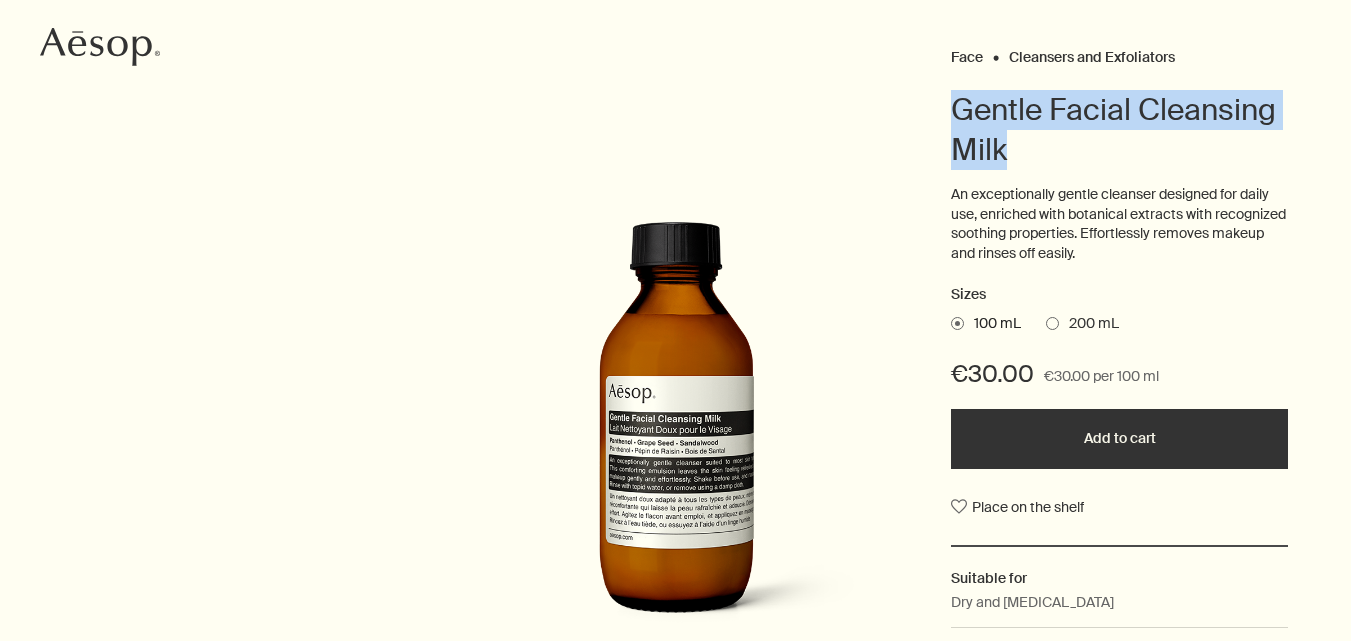 click on "Gentle Facial Cleansing Milk" at bounding box center (1113, 129) 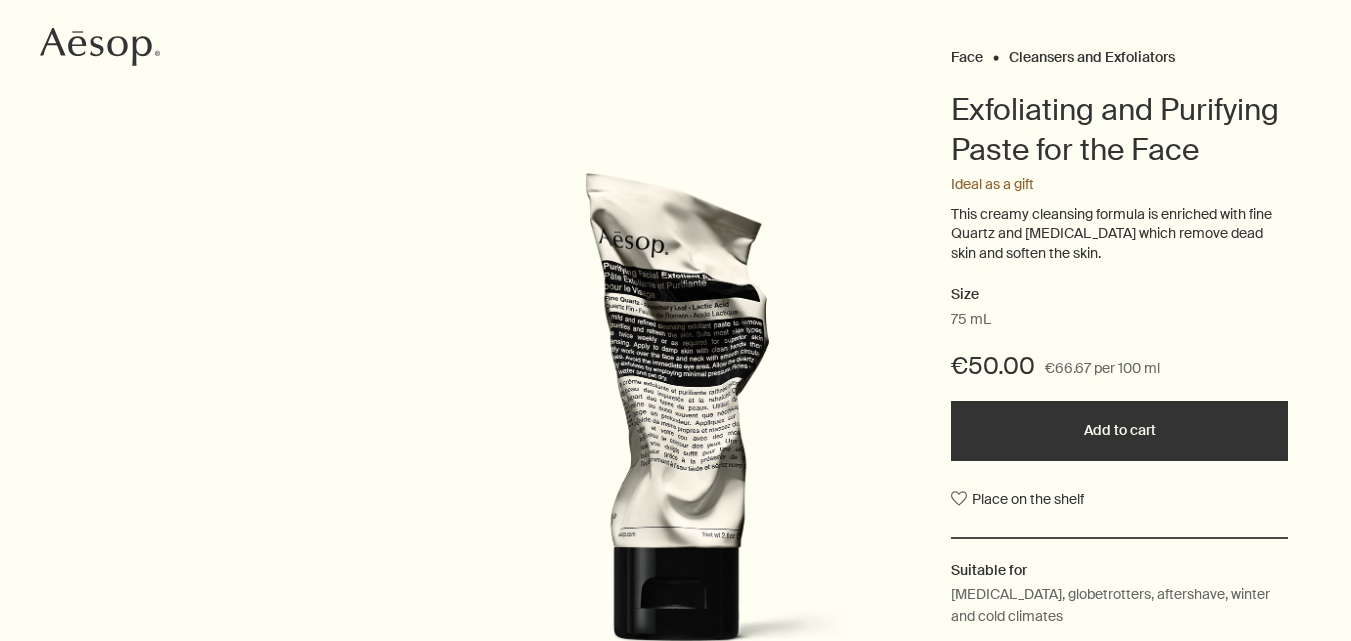 scroll, scrollTop: 200, scrollLeft: 0, axis: vertical 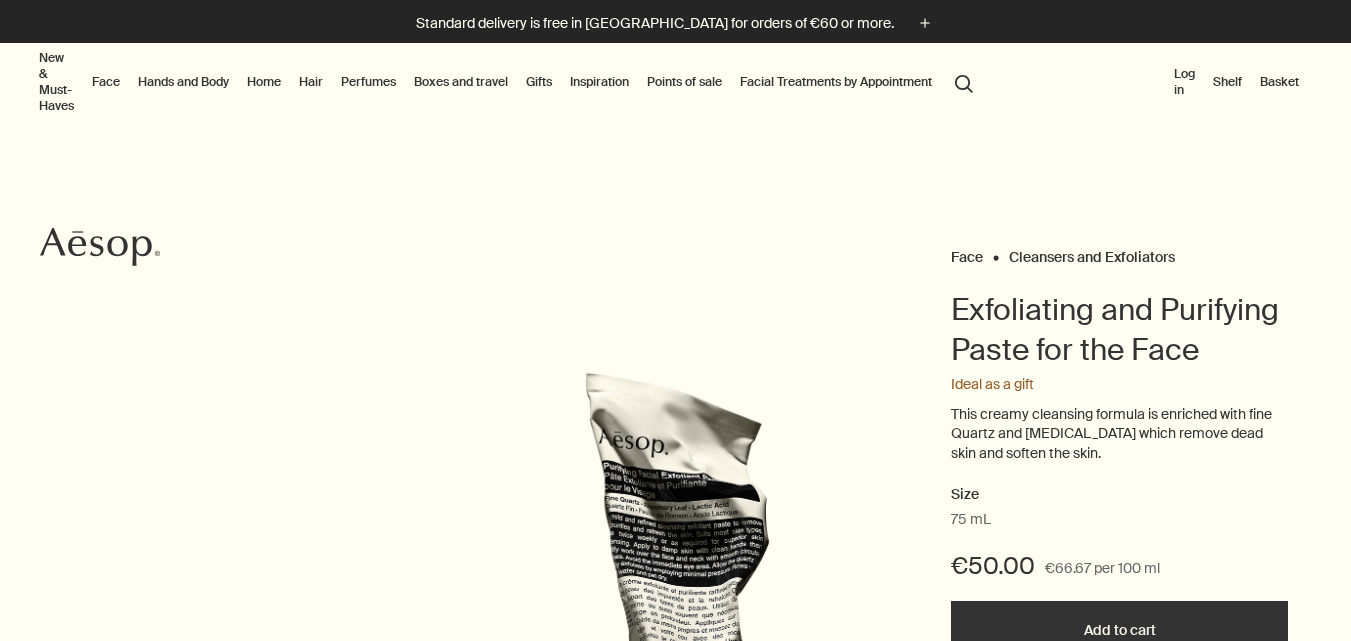 click on "Exfoliating and Purifying Paste for the Face" at bounding box center [1115, 329] 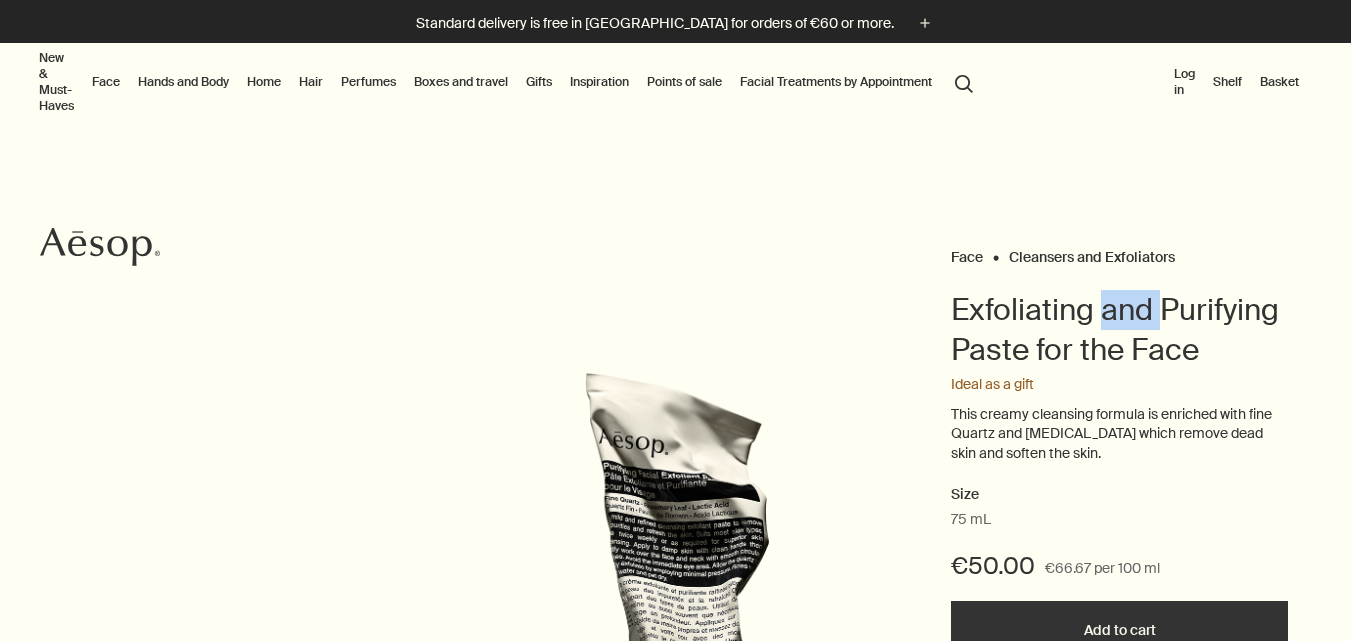 click on "Exfoliating and Purifying Paste for the Face" at bounding box center [1115, 329] 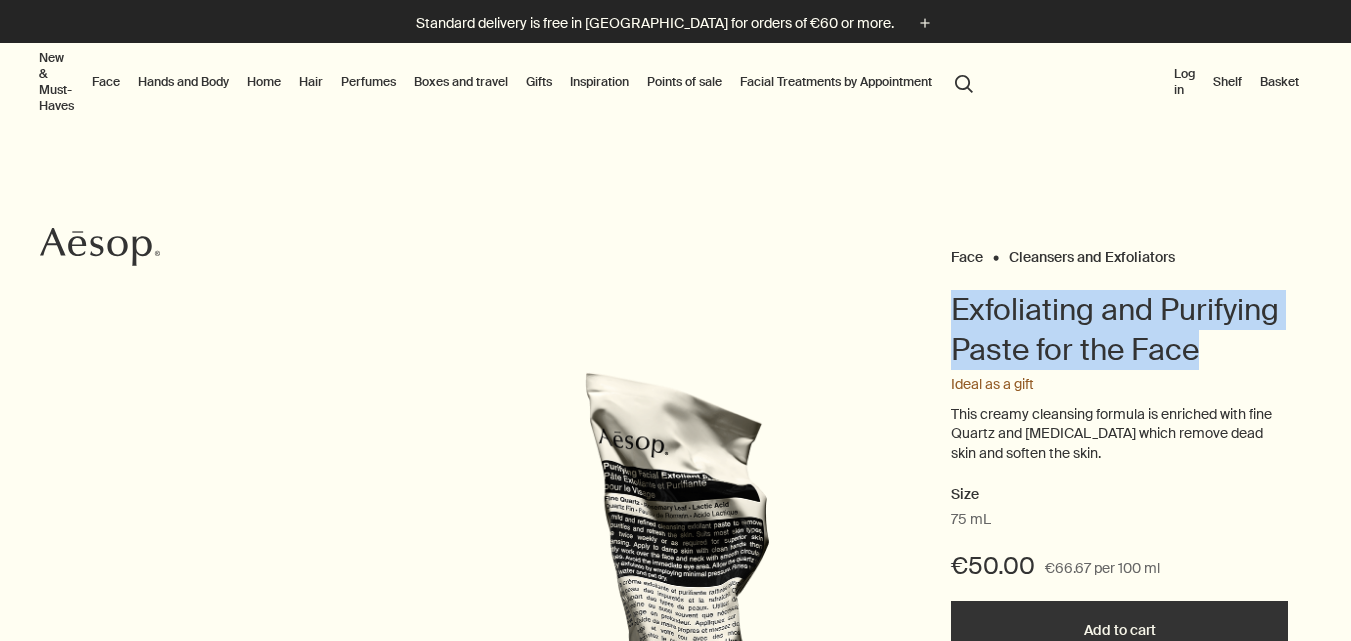 click on "Exfoliating and Purifying Paste for the Face" at bounding box center [1115, 329] 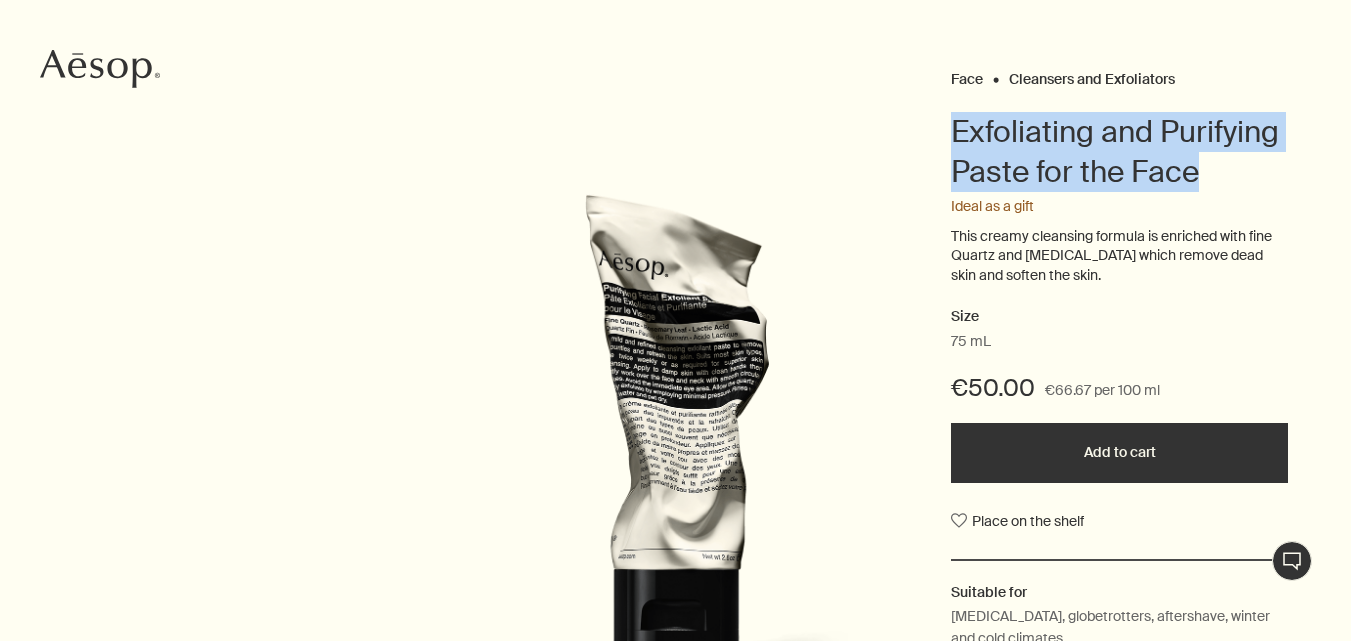 scroll, scrollTop: 200, scrollLeft: 0, axis: vertical 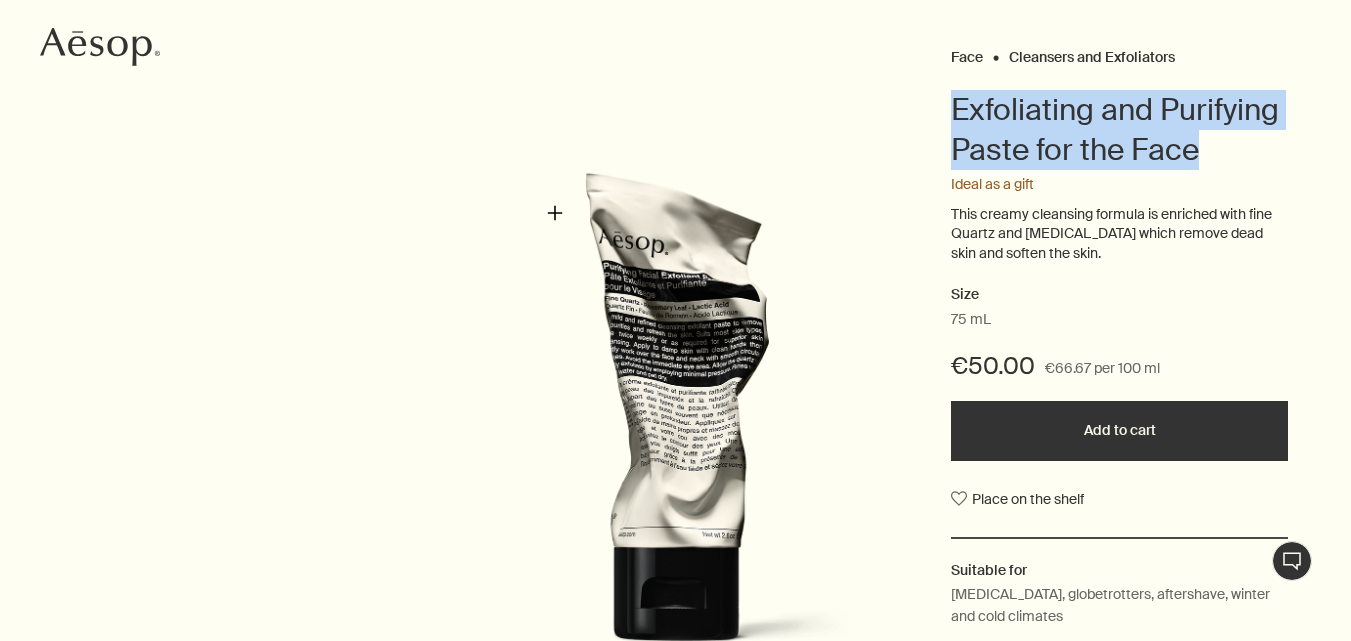 drag, startPoint x: 555, startPoint y: 213, endPoint x: 710, endPoint y: 386, distance: 232.28 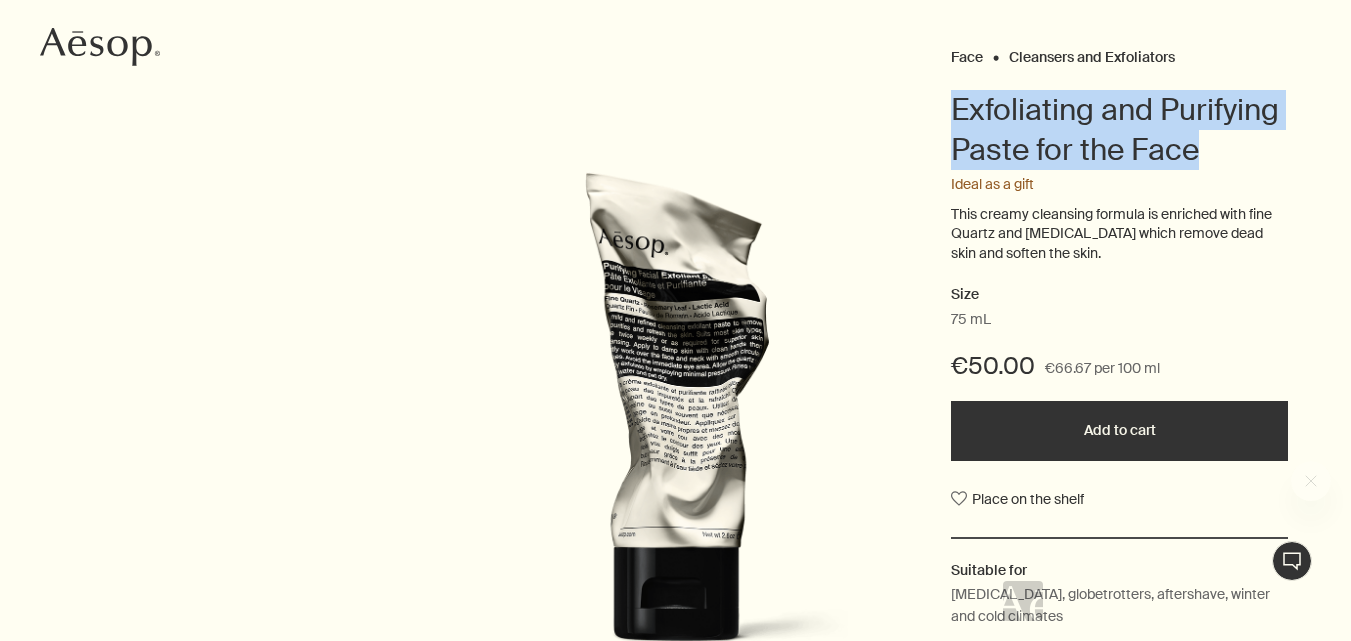 scroll, scrollTop: 0, scrollLeft: 0, axis: both 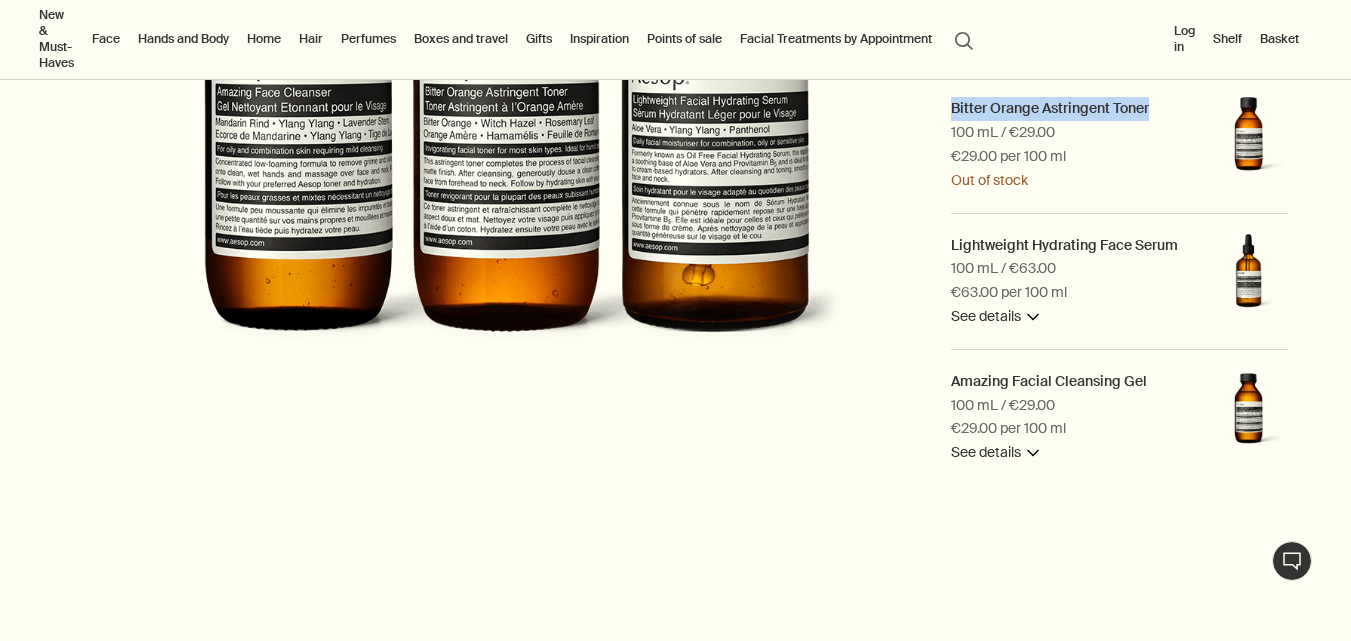 drag, startPoint x: 1187, startPoint y: 108, endPoint x: 936, endPoint y: 105, distance: 251.01793 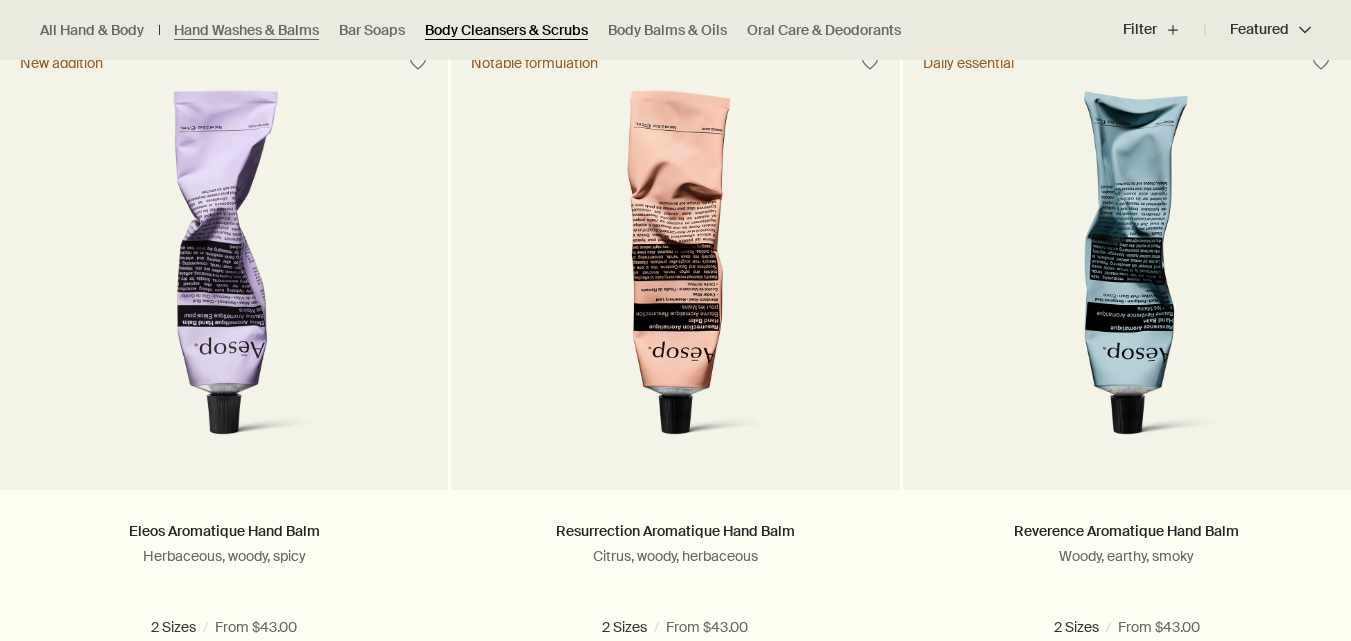 scroll, scrollTop: 600, scrollLeft: 0, axis: vertical 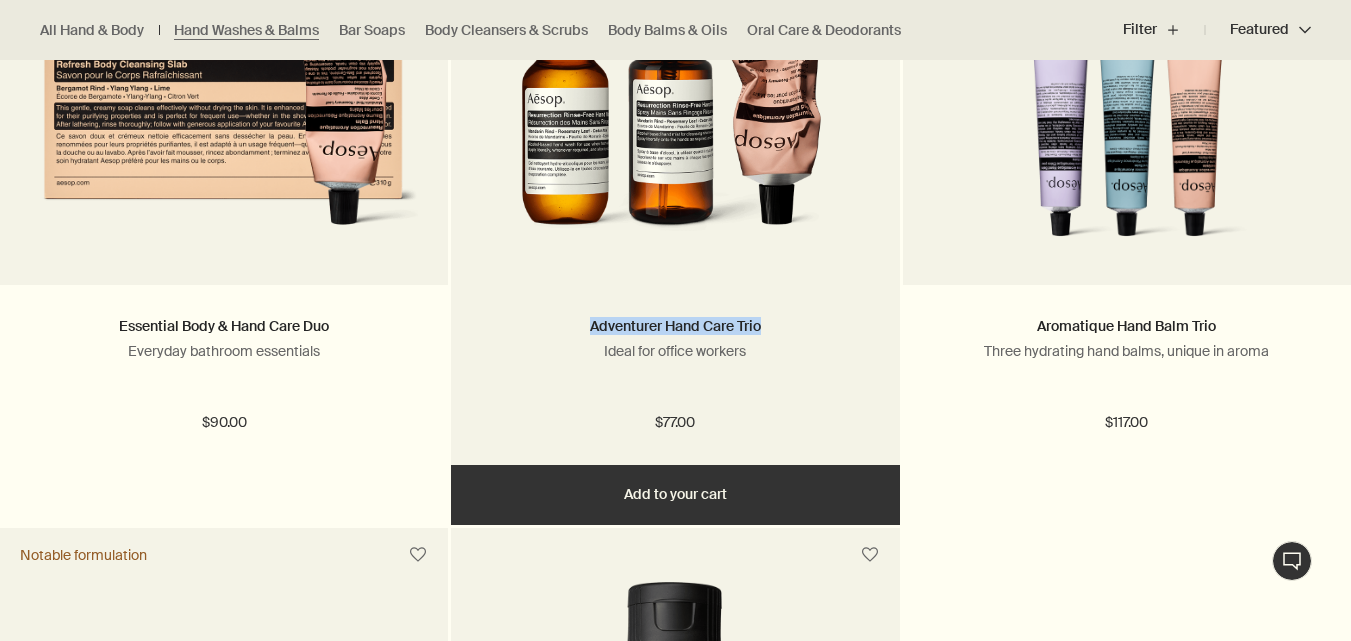 drag, startPoint x: 806, startPoint y: 329, endPoint x: 577, endPoint y: 334, distance: 229.05458 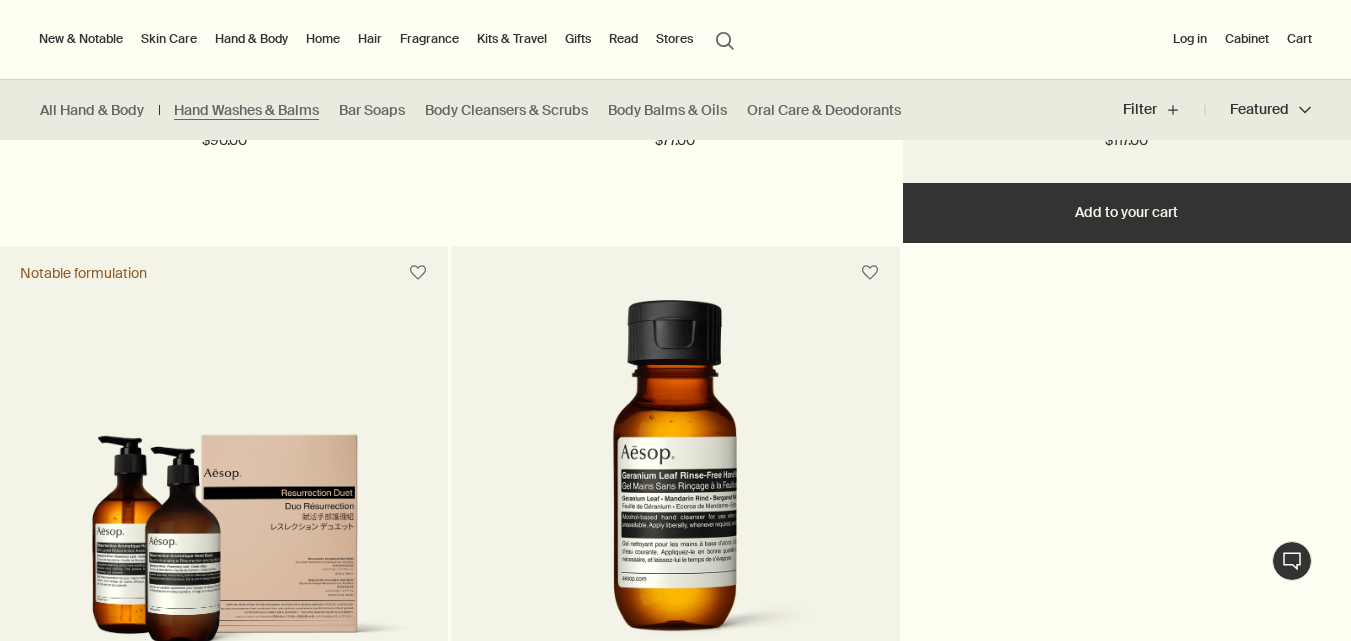 scroll, scrollTop: 3800, scrollLeft: 0, axis: vertical 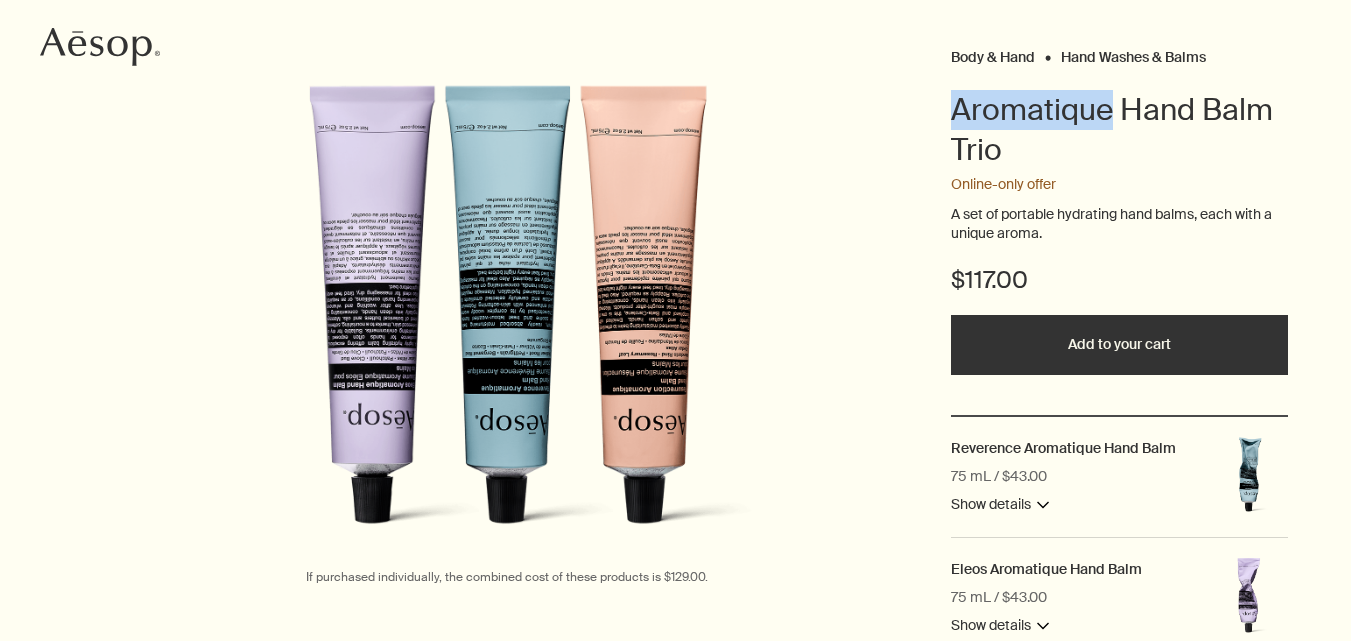 drag, startPoint x: 945, startPoint y: 109, endPoint x: 1107, endPoint y: 118, distance: 162.2498 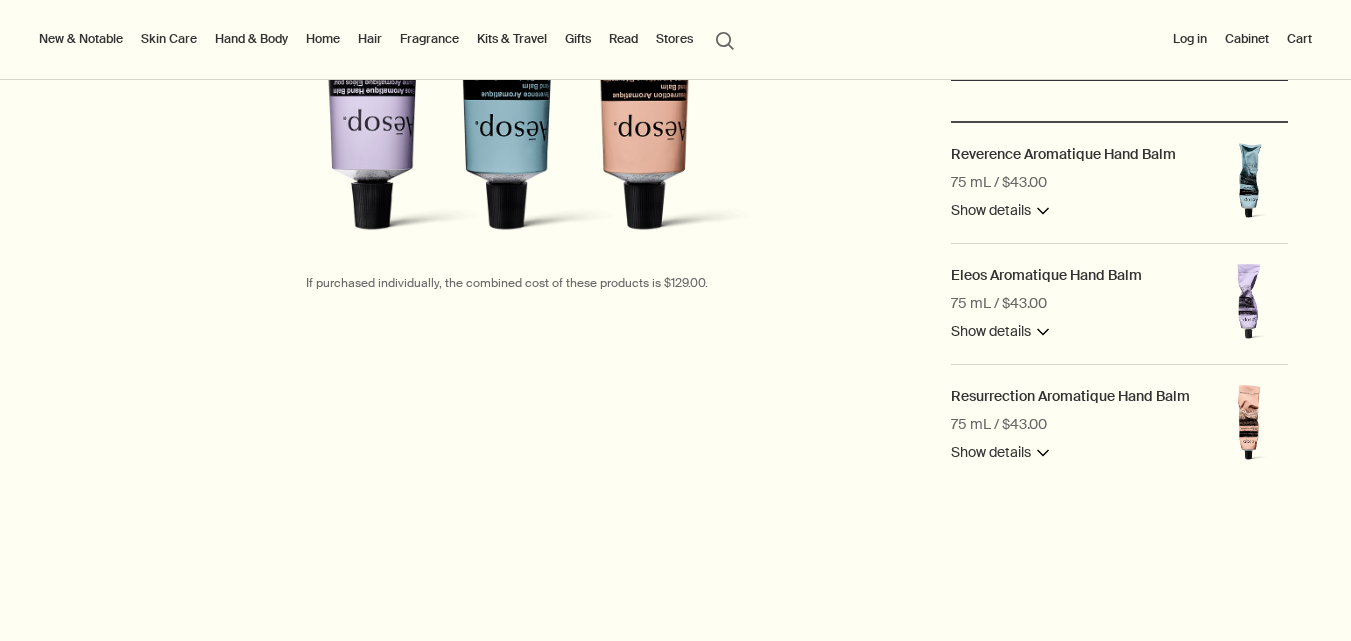 scroll, scrollTop: 400, scrollLeft: 0, axis: vertical 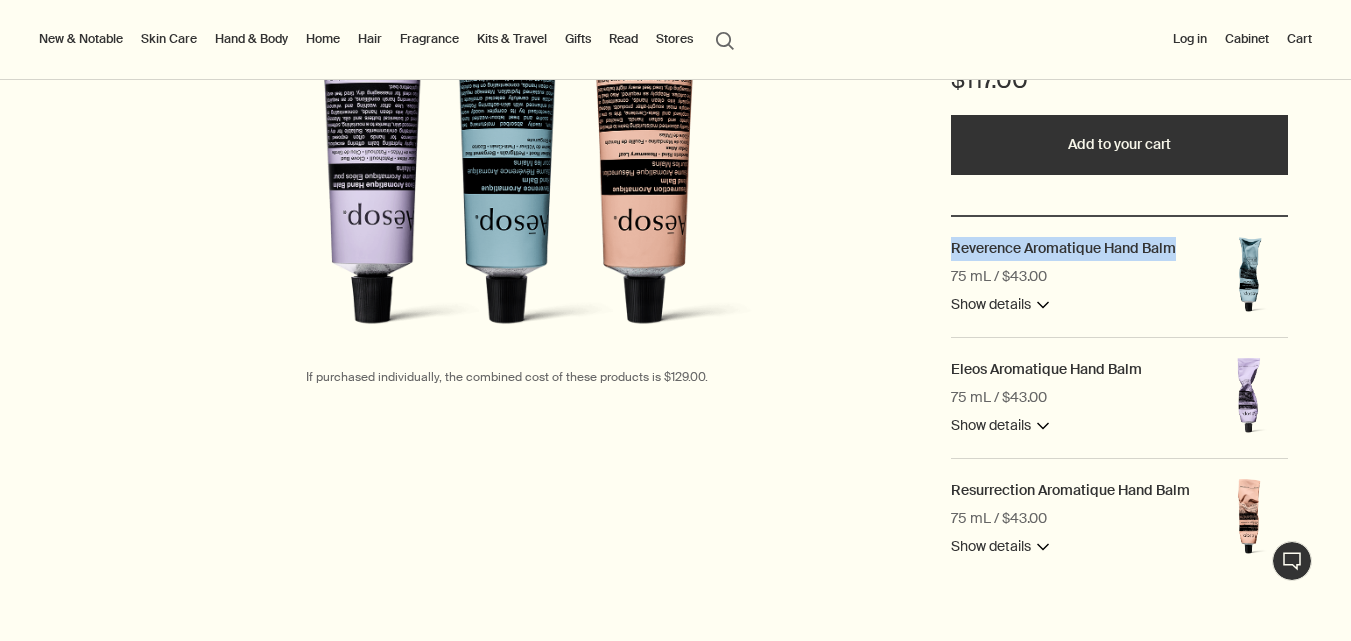 drag, startPoint x: 1191, startPoint y: 245, endPoint x: 940, endPoint y: 247, distance: 251.00797 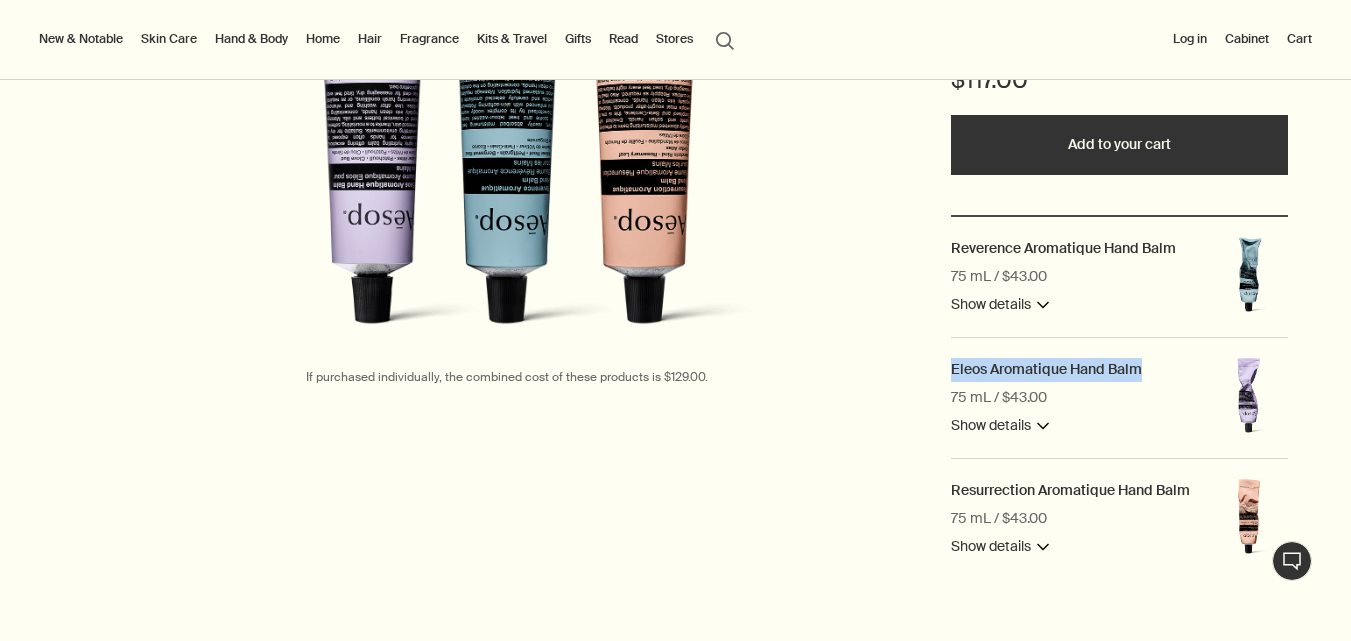 drag, startPoint x: 1146, startPoint y: 362, endPoint x: 949, endPoint y: 377, distance: 197.57024 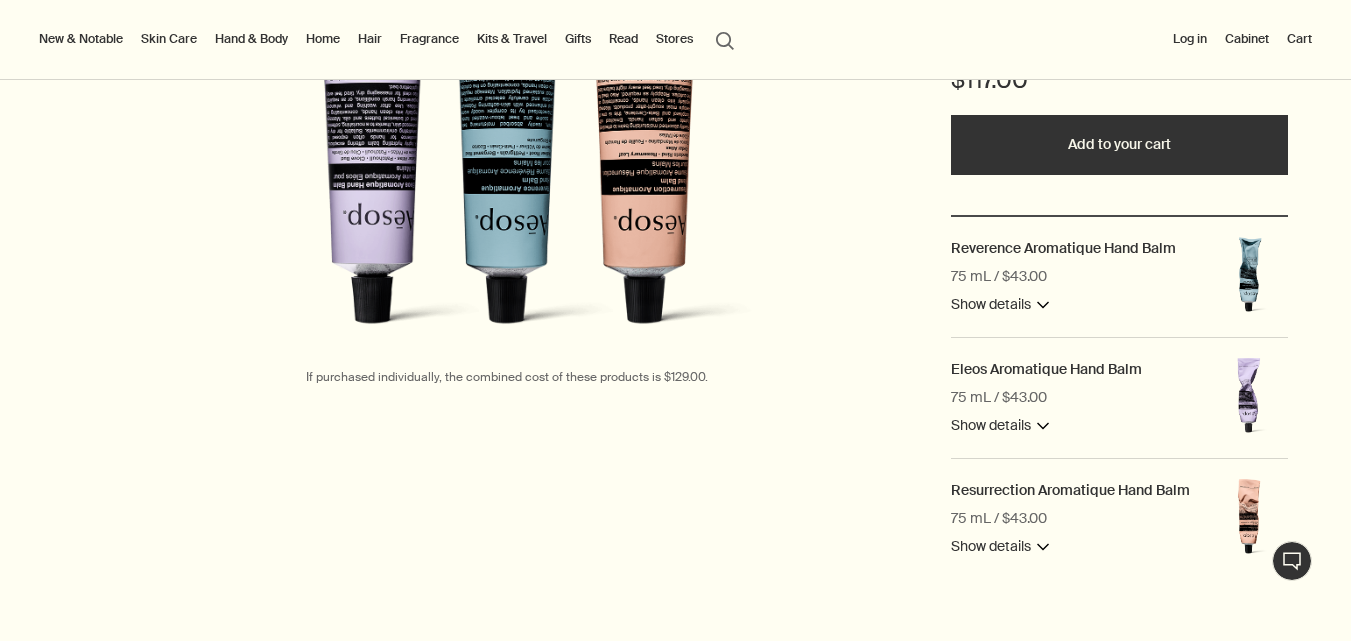 click on "Resurrection Aromatique Hand Balm 75 mL  / $43.00 Show details downArrow Overview A blend of fragrant botanicals and skin-softening emollients that delivers rich hydration to labour-wearied hands and cuticles. Ingredients Mandarin [PERSON_NAME] Leaf, Cedar Atlas Learn more rightArrow" at bounding box center [1120, 519] 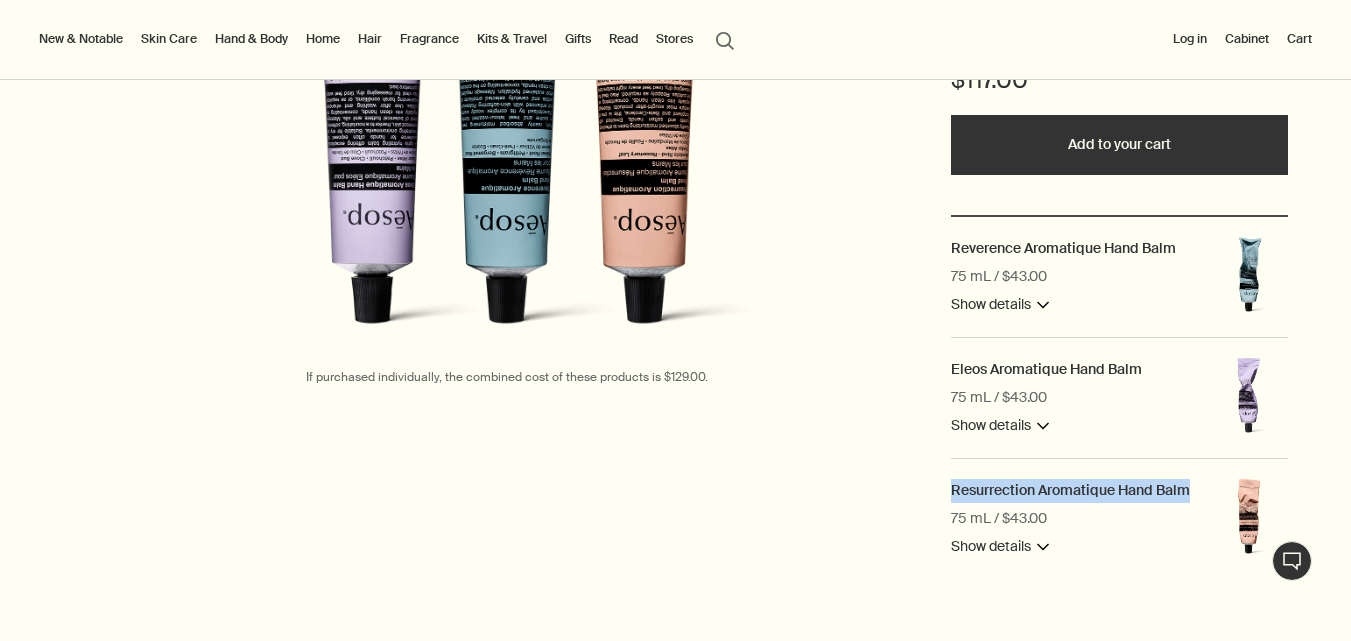 drag, startPoint x: 872, startPoint y: 482, endPoint x: 1199, endPoint y: 481, distance: 327.00153 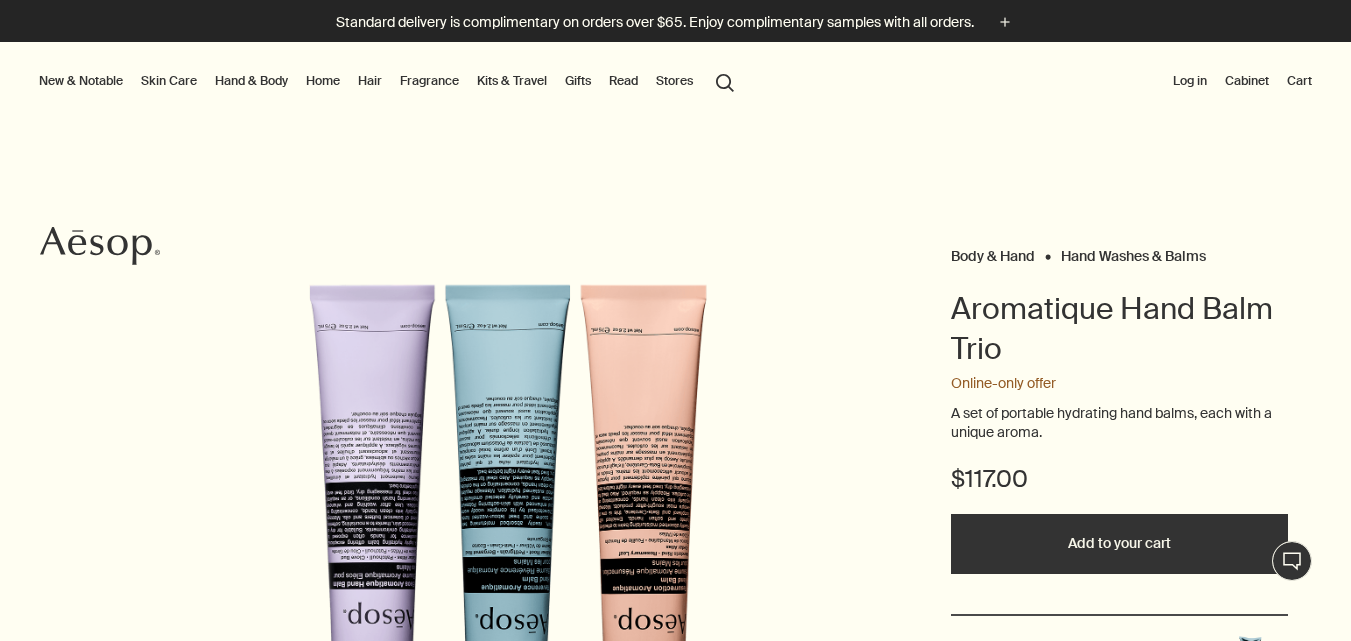 scroll, scrollTop: 0, scrollLeft: 0, axis: both 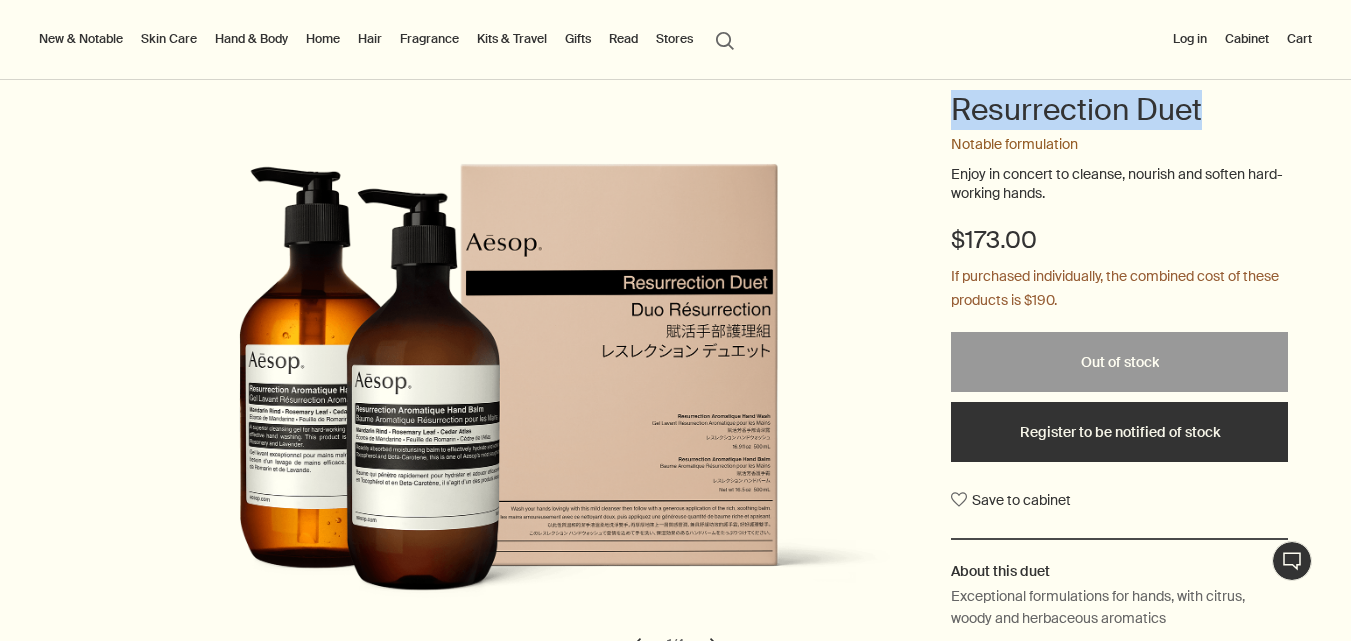 drag, startPoint x: 1246, startPoint y: 109, endPoint x: 935, endPoint y: 103, distance: 311.05786 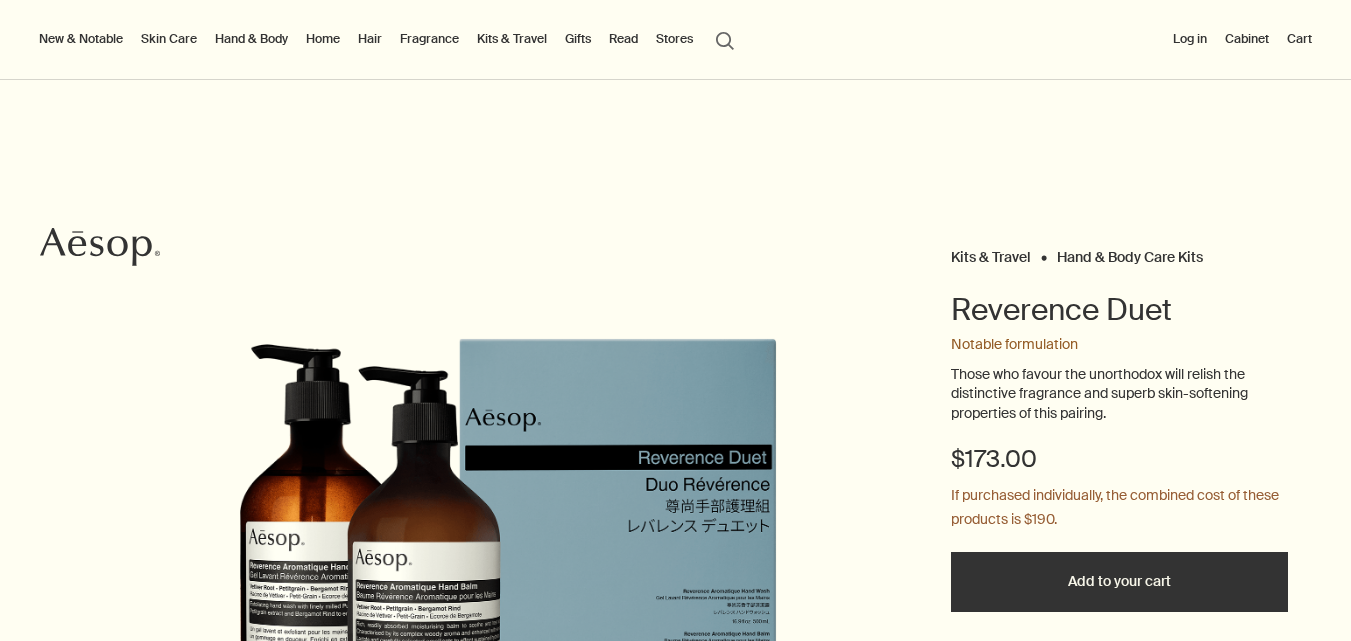 scroll, scrollTop: 0, scrollLeft: 0, axis: both 